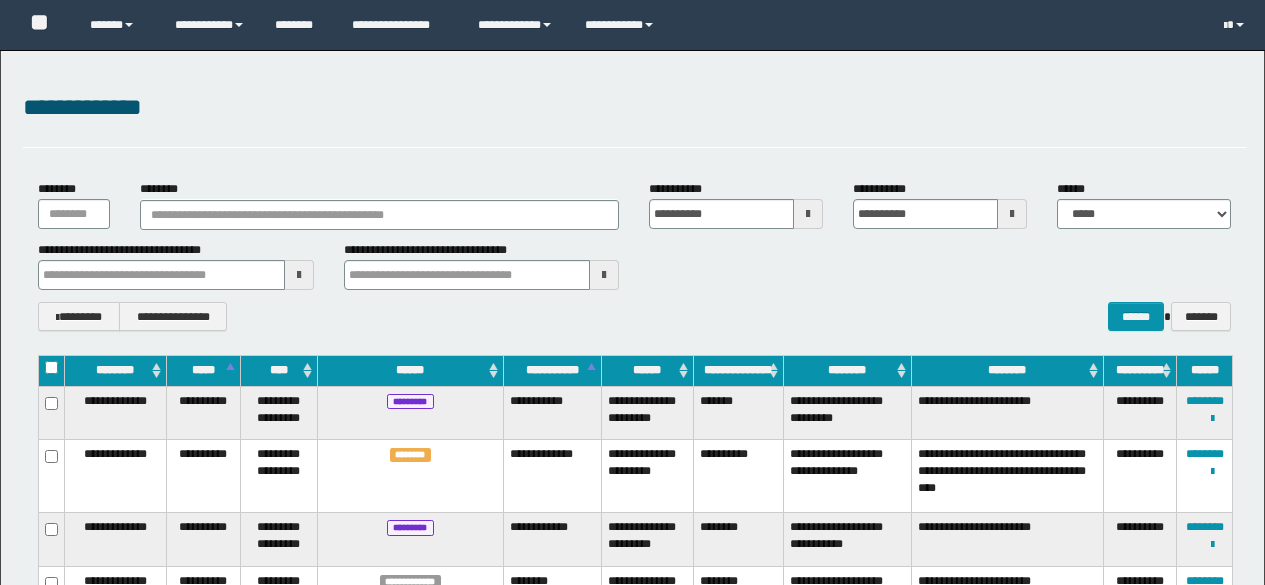 scroll, scrollTop: 0, scrollLeft: 0, axis: both 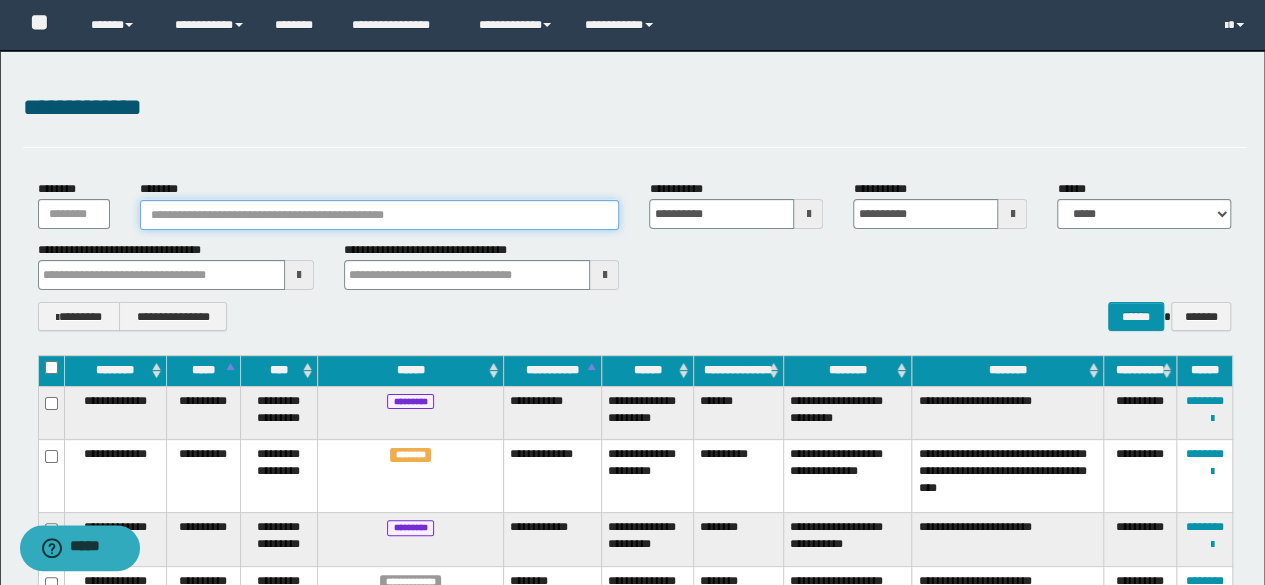 click on "********" at bounding box center [380, 215] 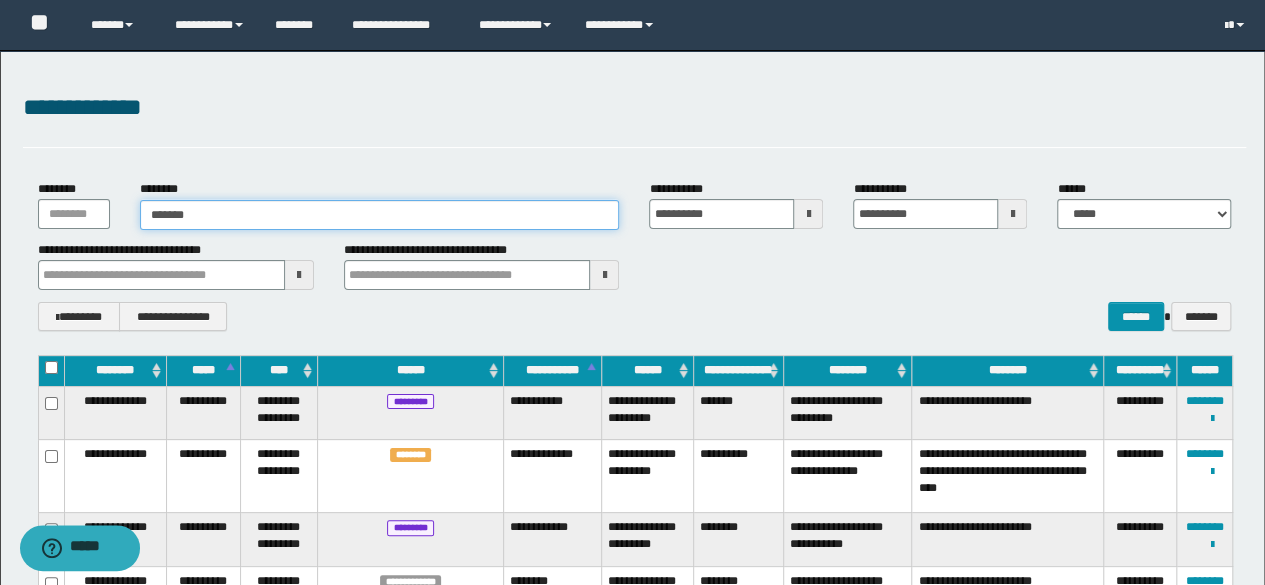 type on "*******" 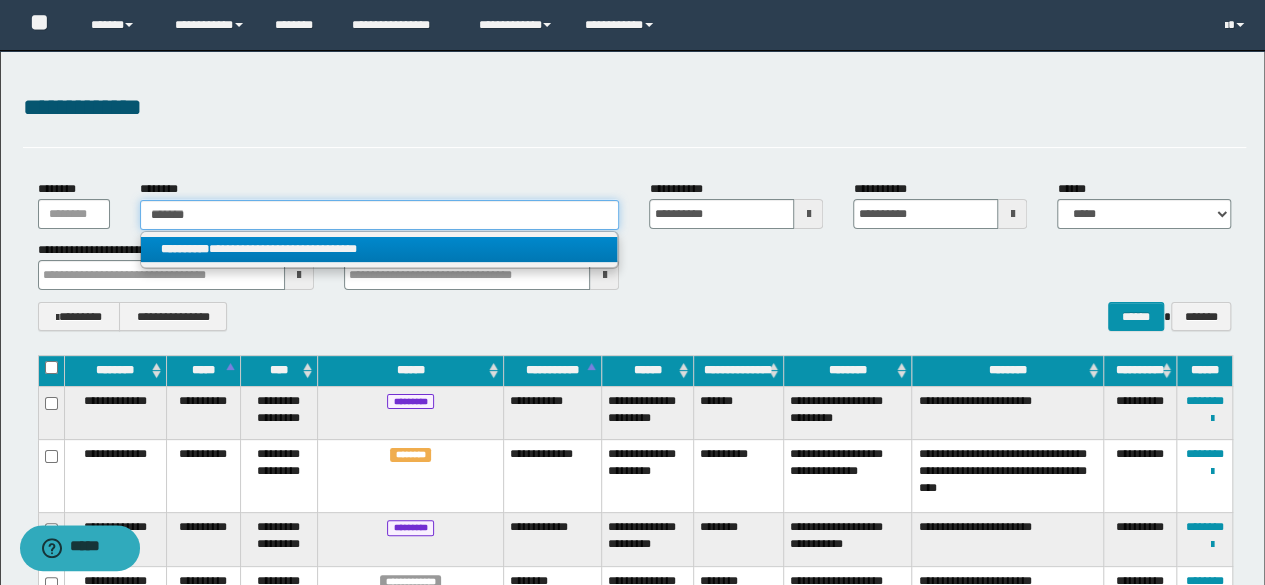 type on "*******" 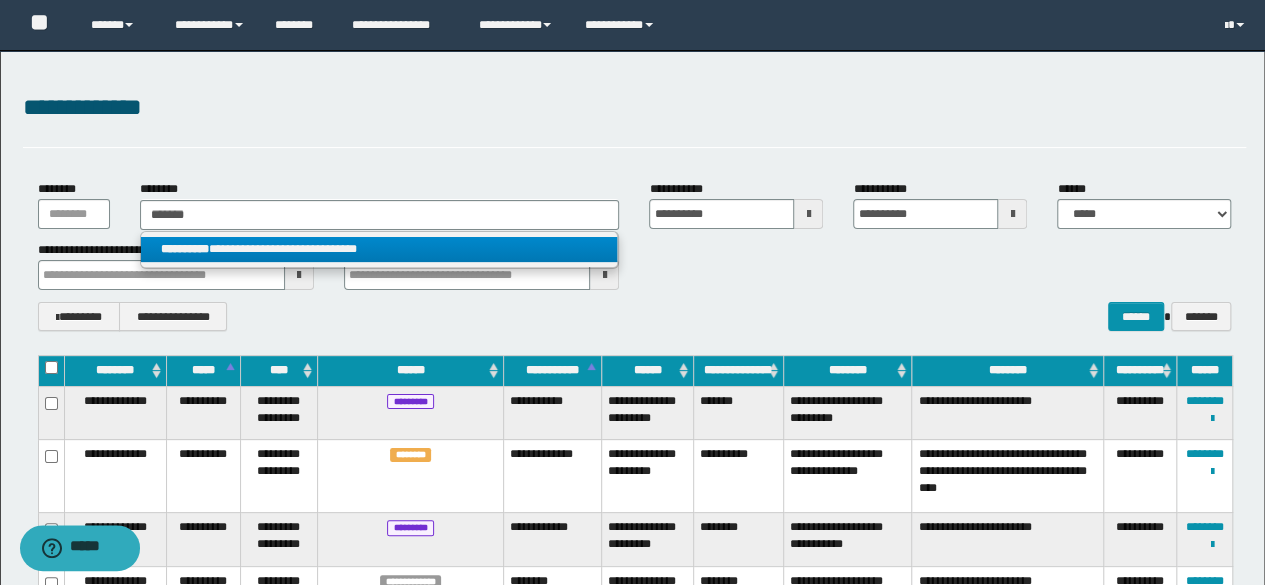 click on "**********" at bounding box center (379, 249) 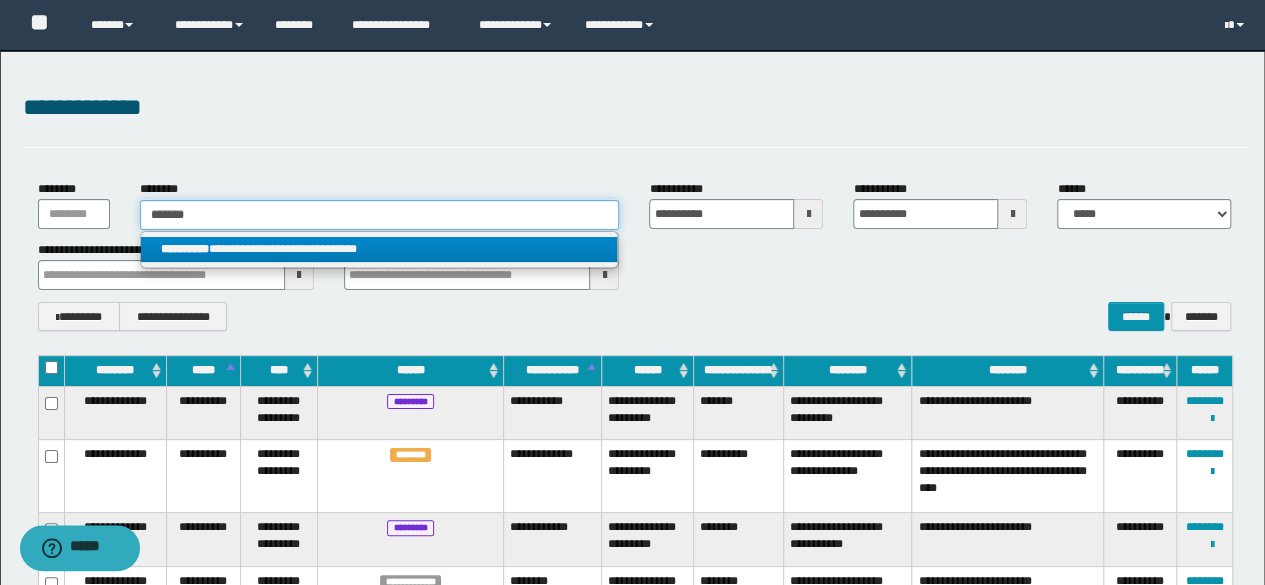type 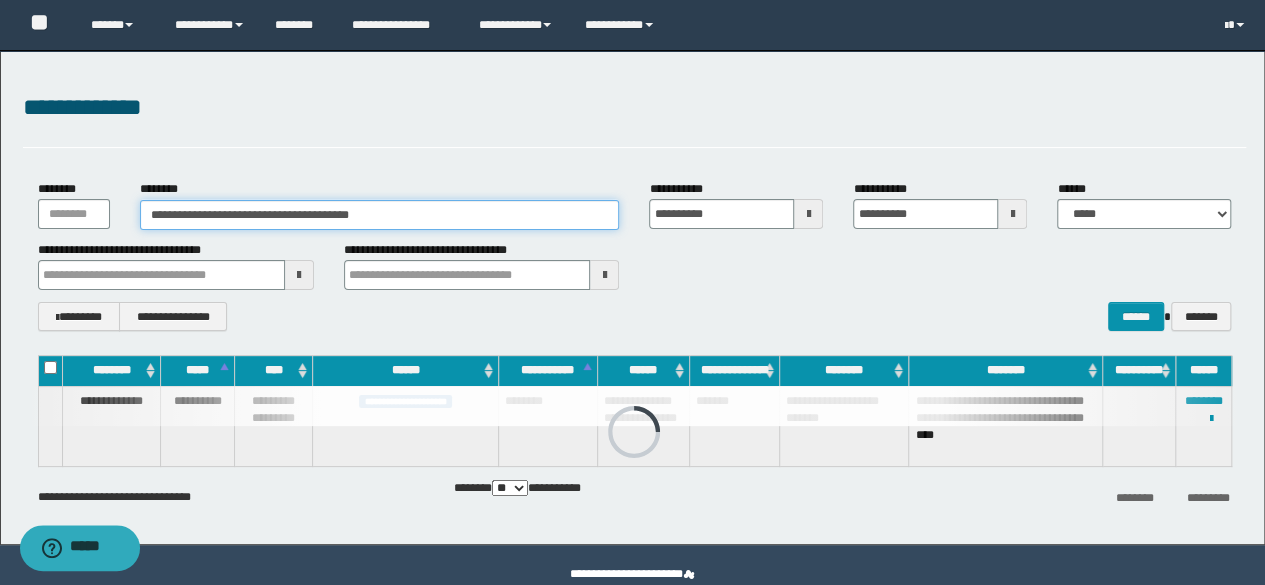 drag, startPoint x: 464, startPoint y: 205, endPoint x: 0, endPoint y: 245, distance: 465.72095 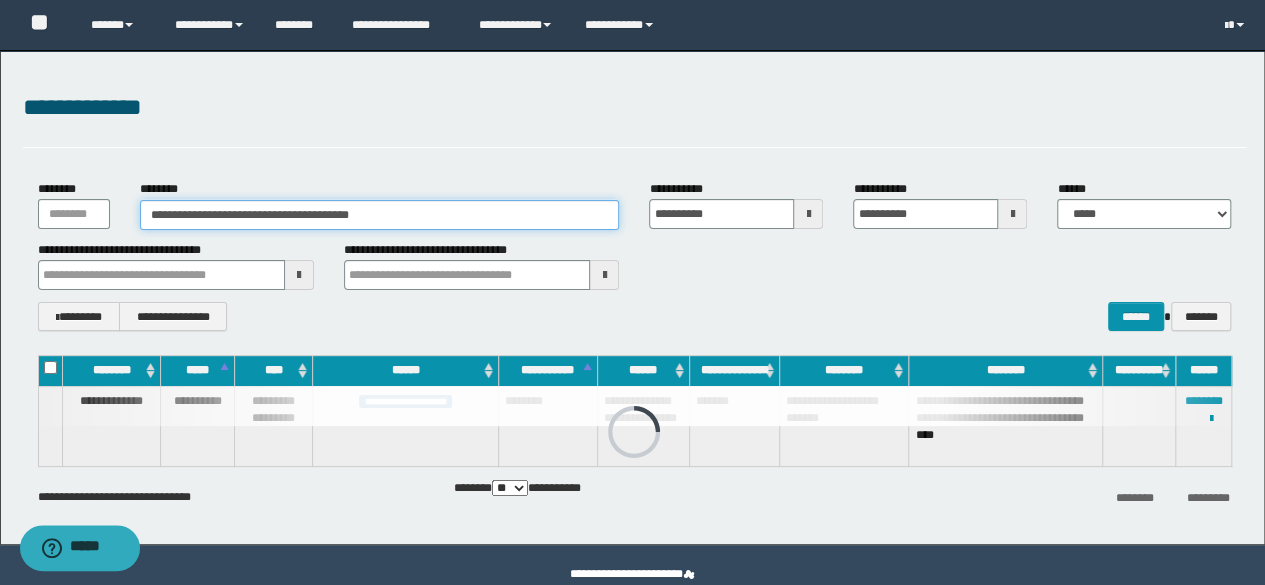 click on "**********" at bounding box center [632, 297] 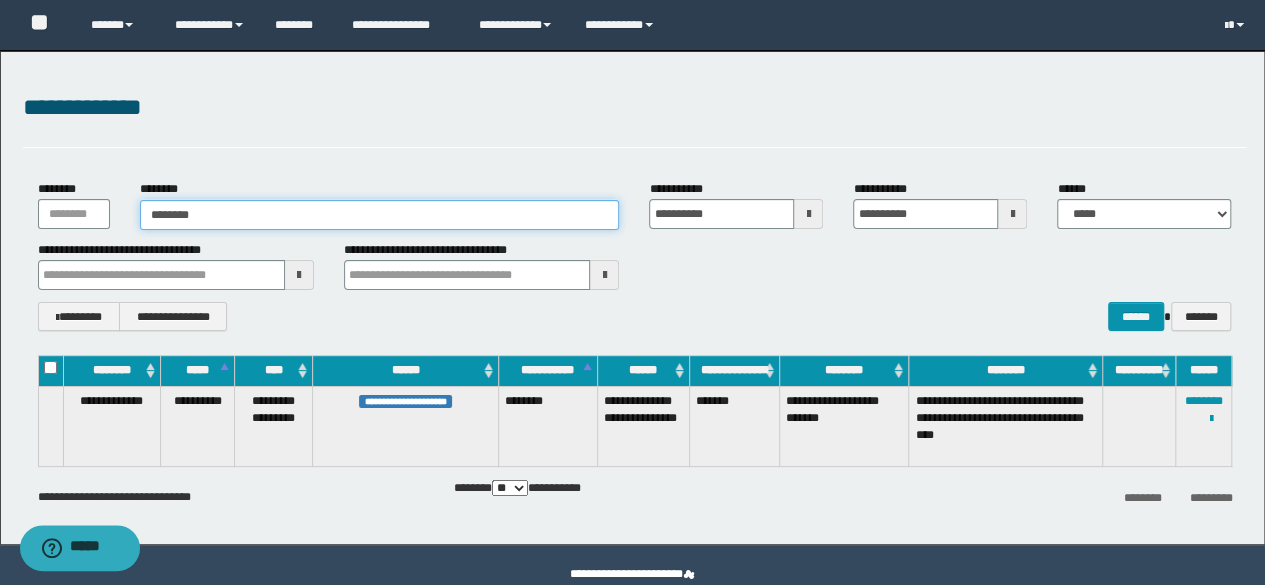 type on "********" 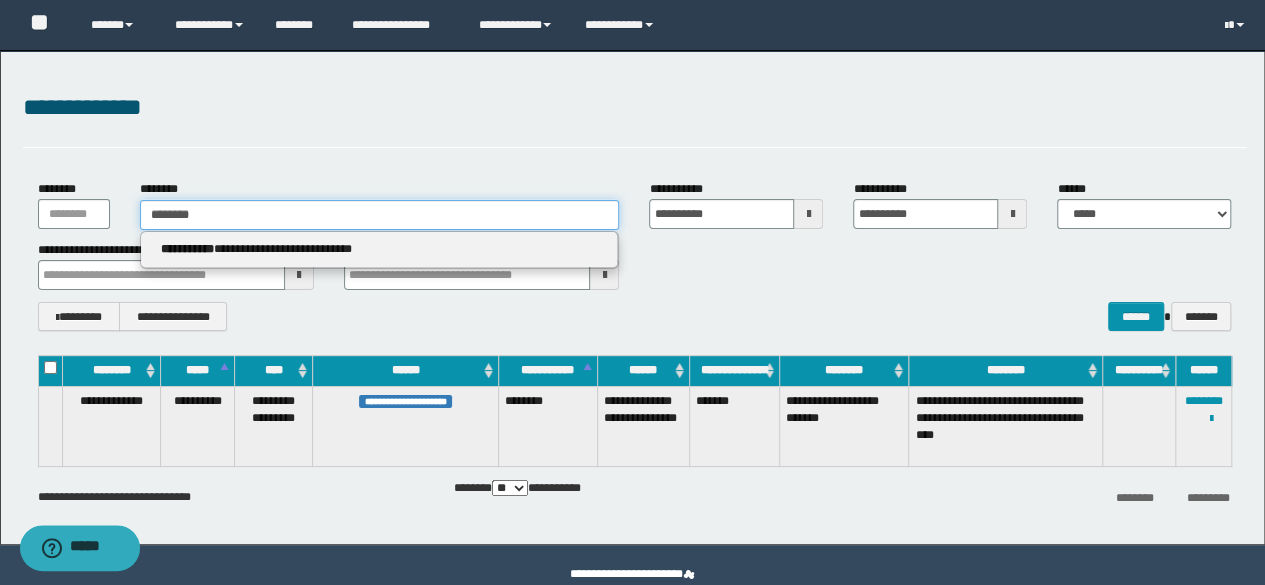 type on "********" 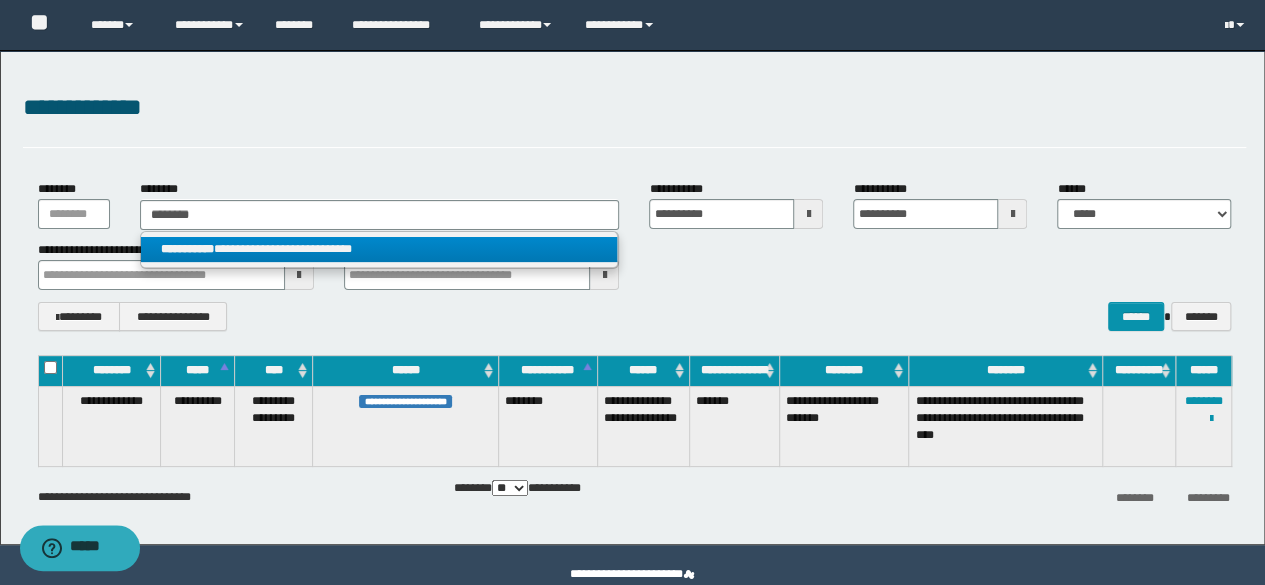 click on "**********" at bounding box center (379, 249) 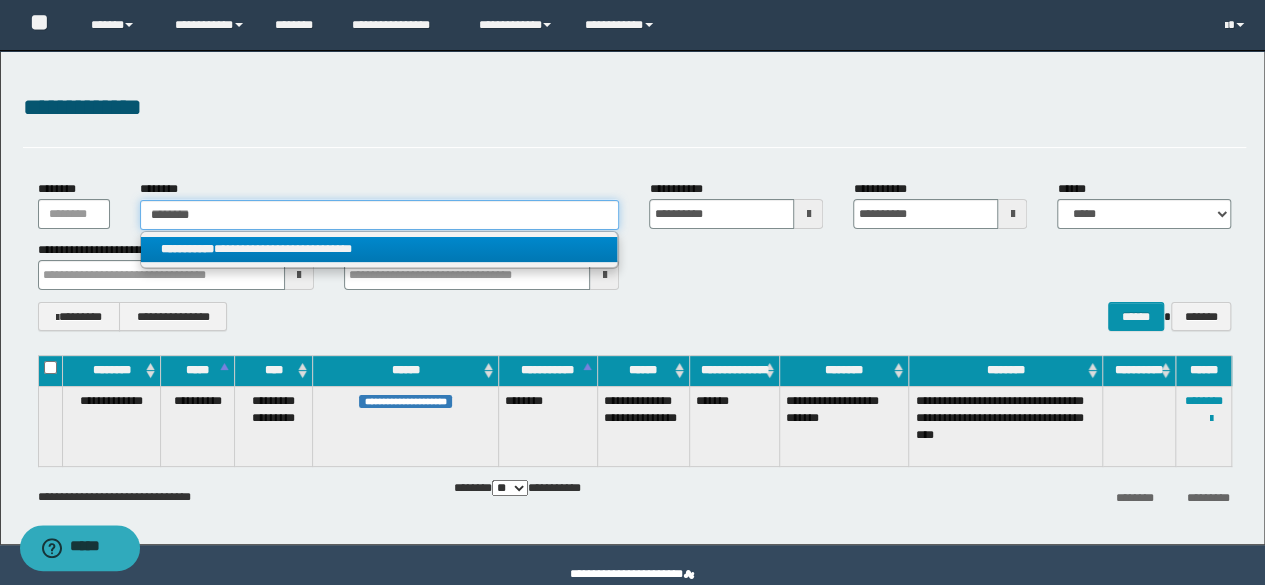 type 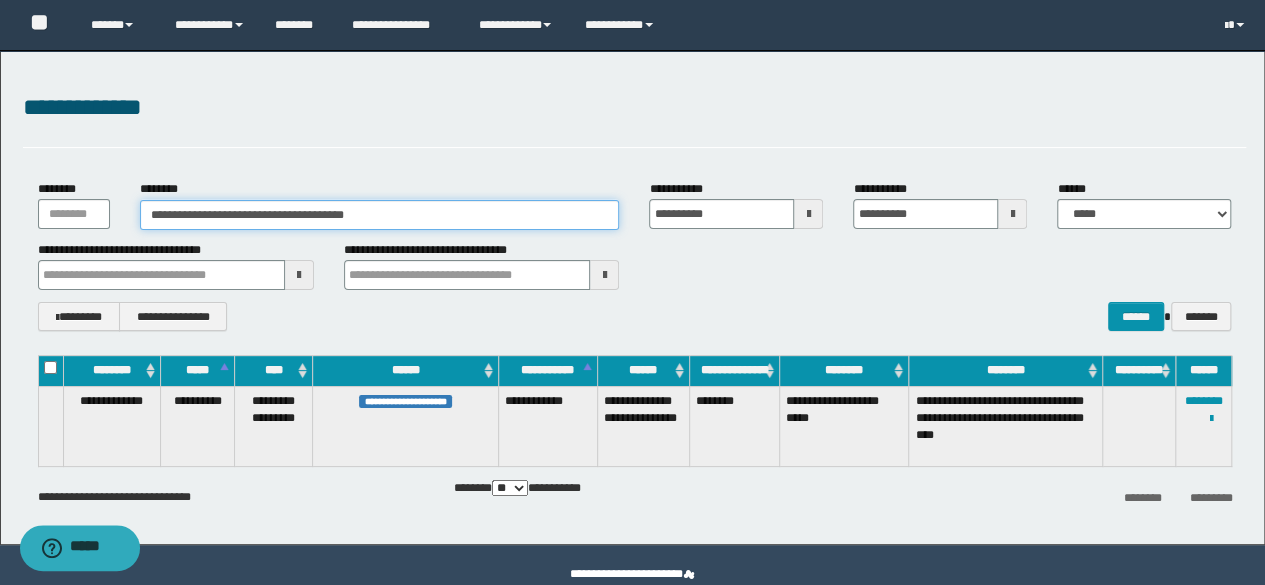 click on "**********" at bounding box center [632, 297] 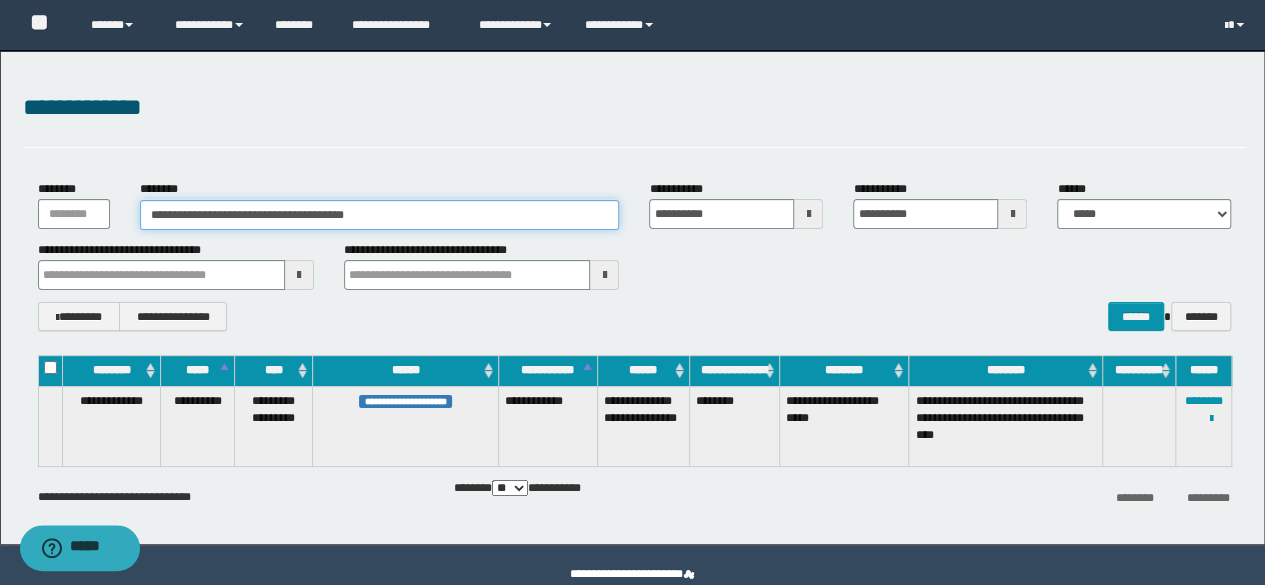paste 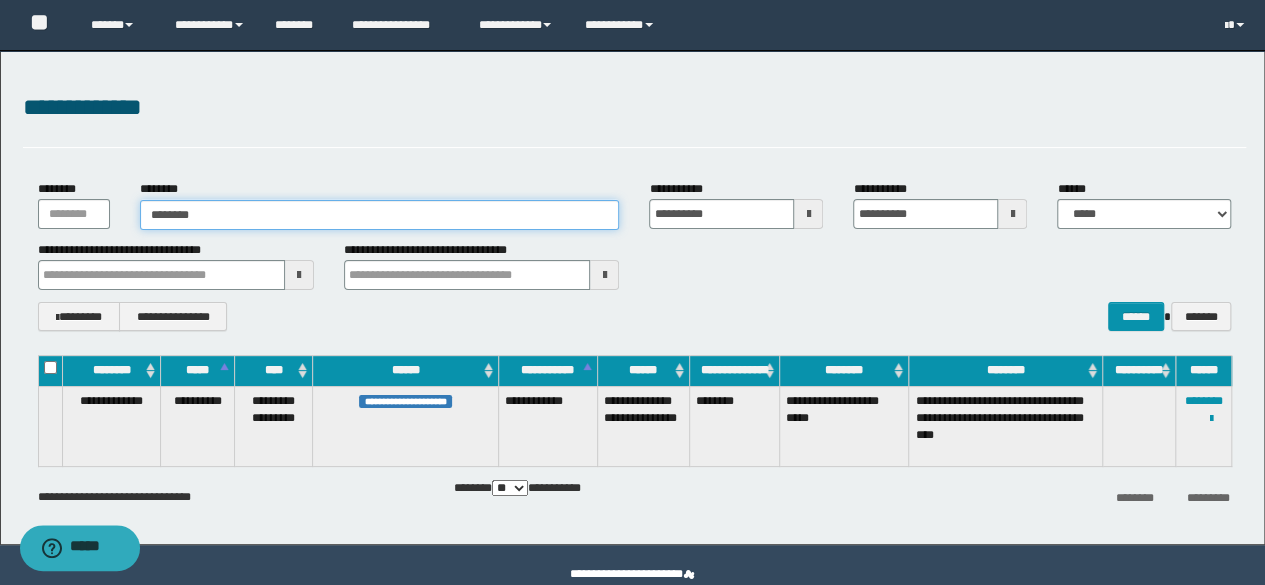 type on "********" 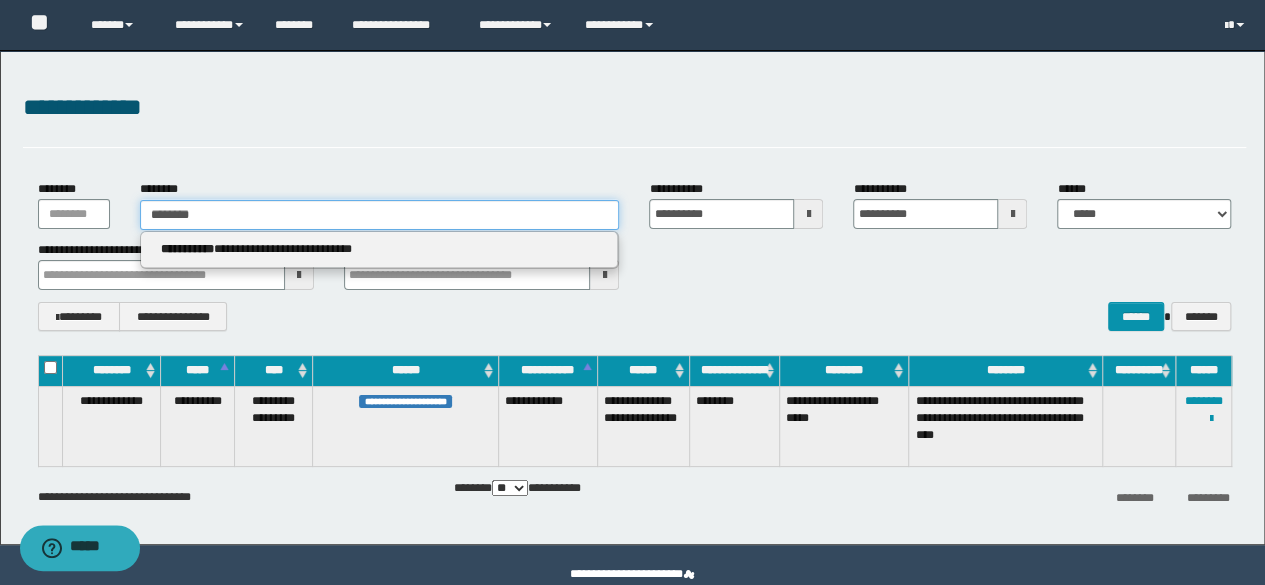 type on "********" 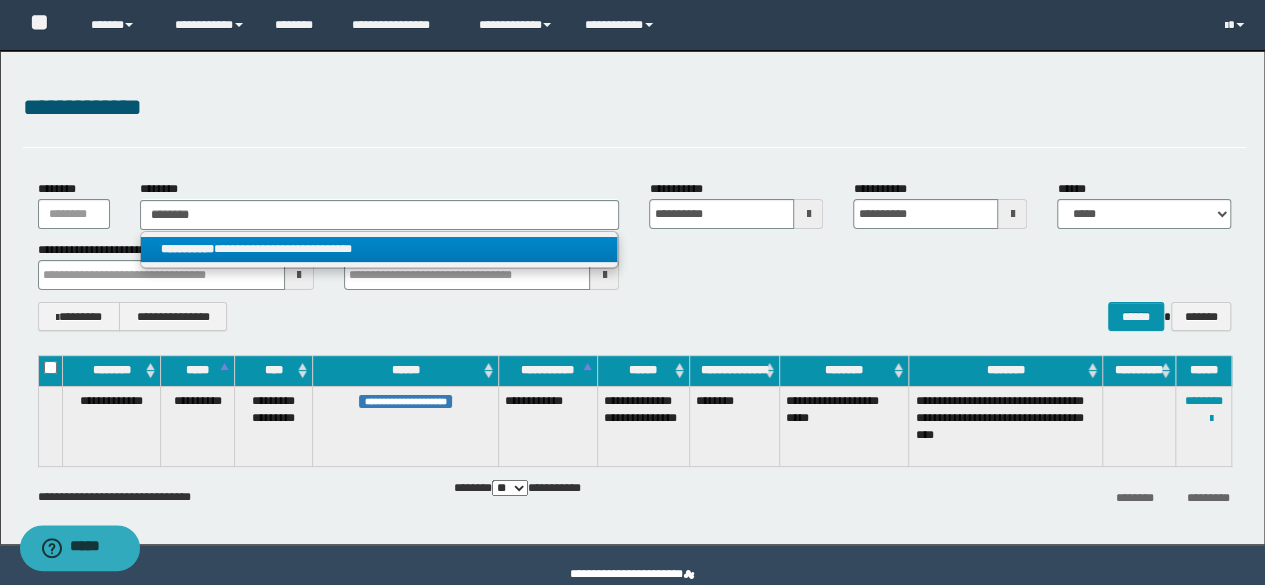 click on "**********" at bounding box center (379, 249) 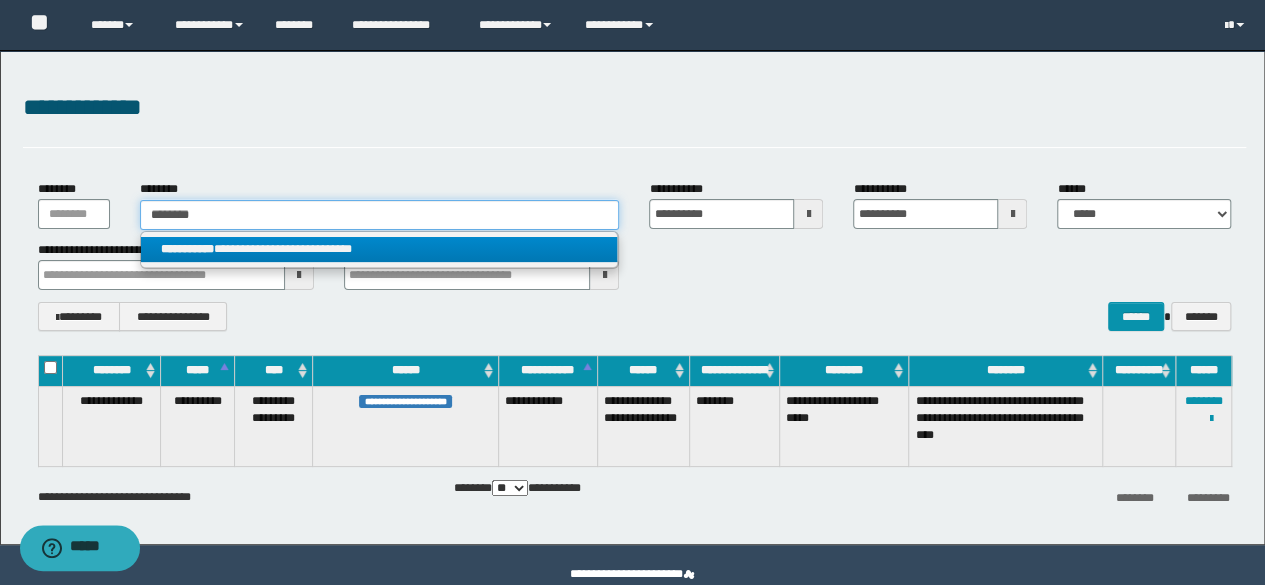 type 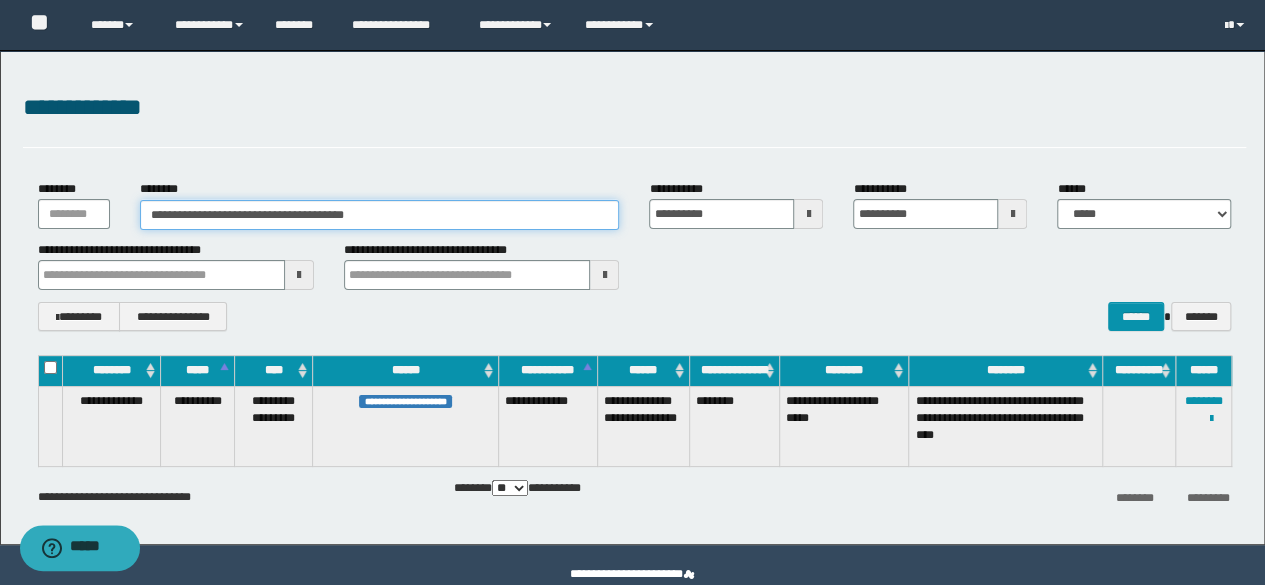 drag, startPoint x: 503, startPoint y: 219, endPoint x: 0, endPoint y: 277, distance: 506.3329 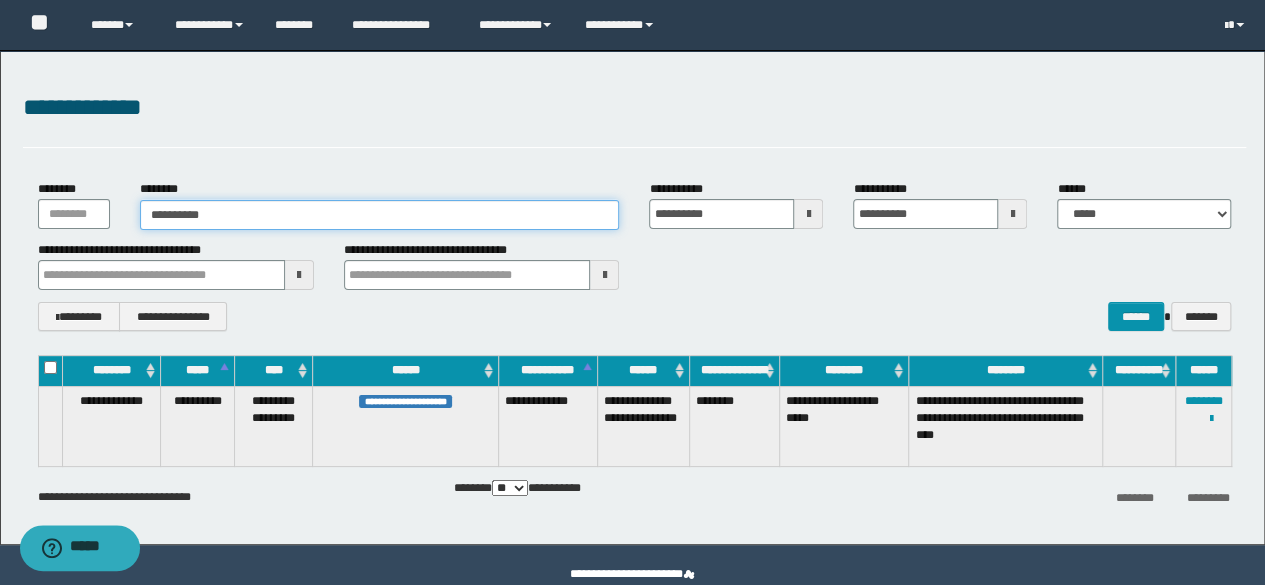 type on "**********" 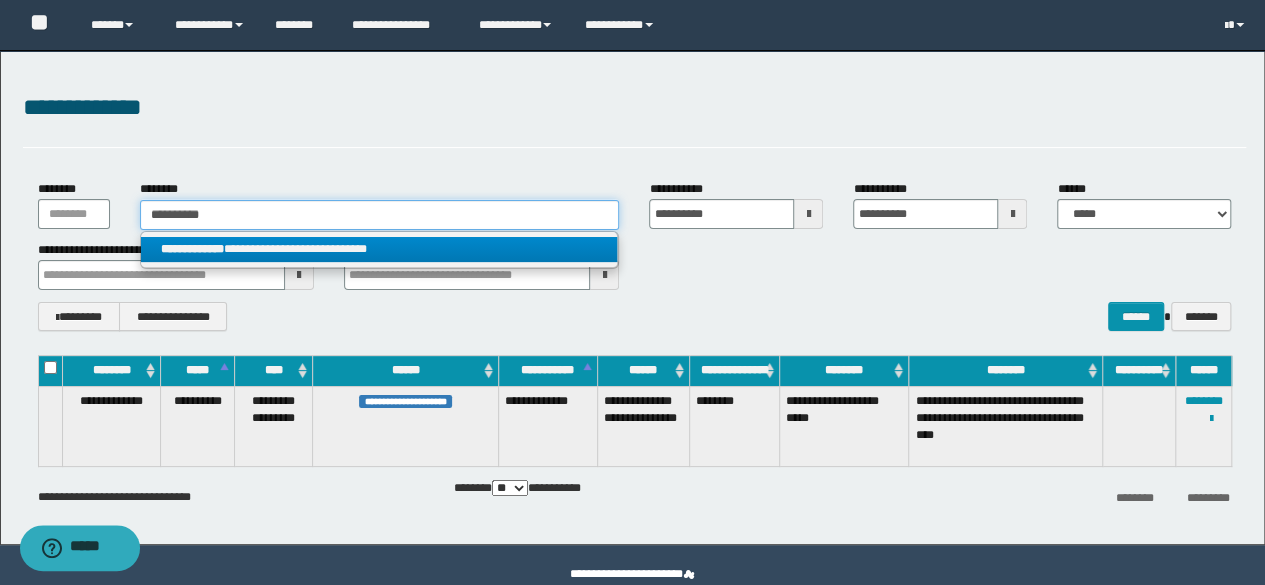 type on "**********" 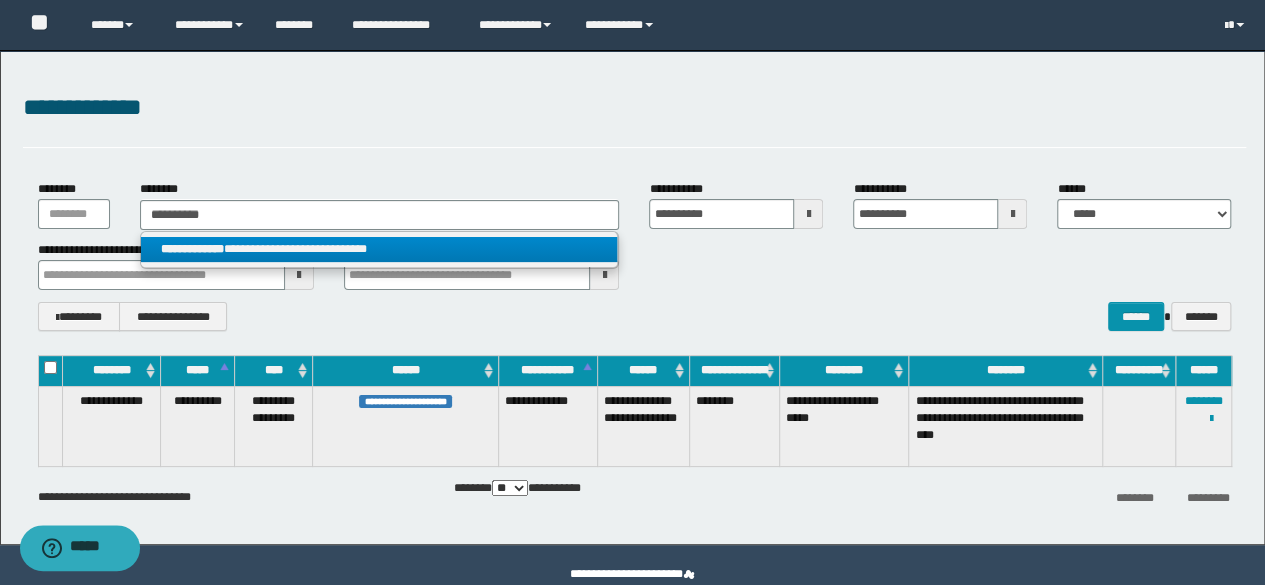 drag, startPoint x: 239, startPoint y: 247, endPoint x: 252, endPoint y: 235, distance: 17.691807 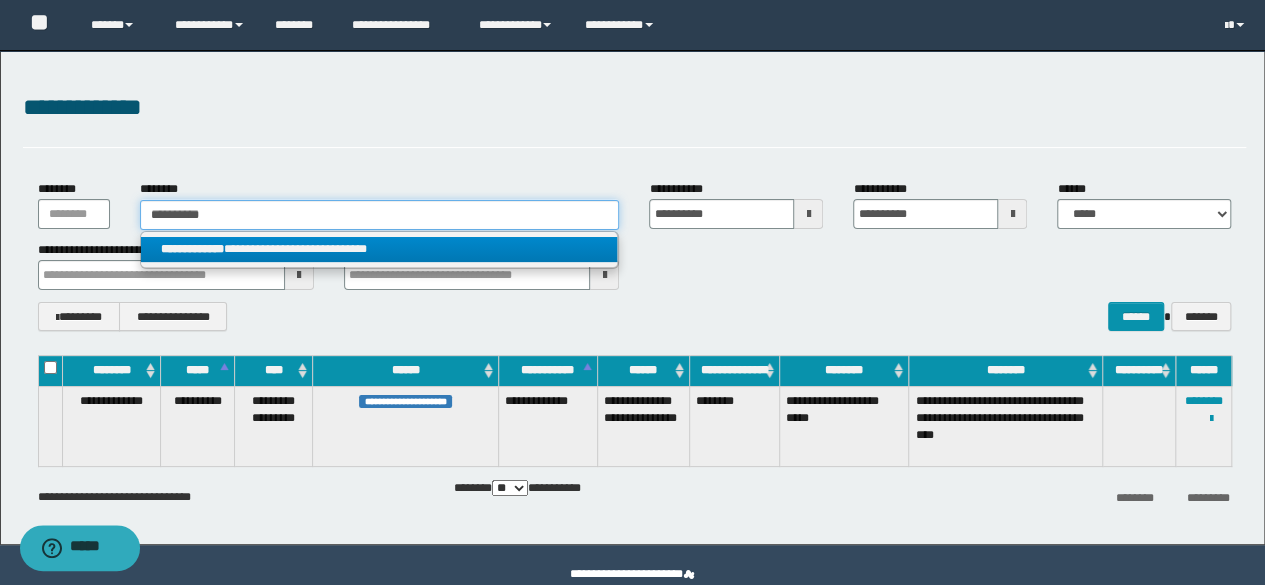 type 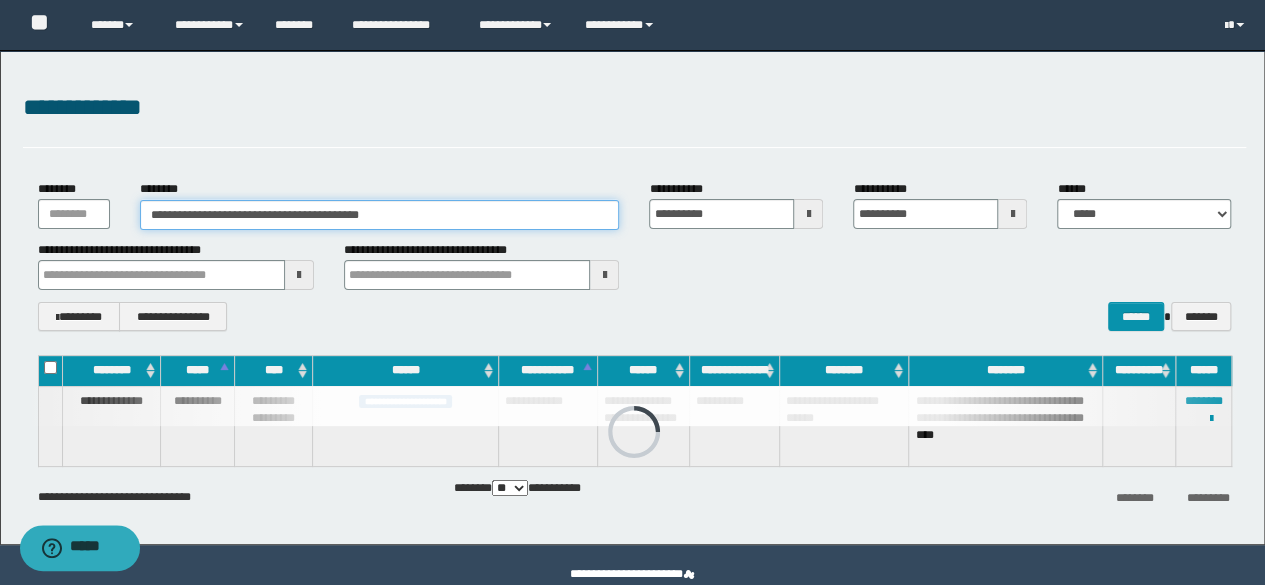 drag, startPoint x: 421, startPoint y: 223, endPoint x: 0, endPoint y: 226, distance: 421.01068 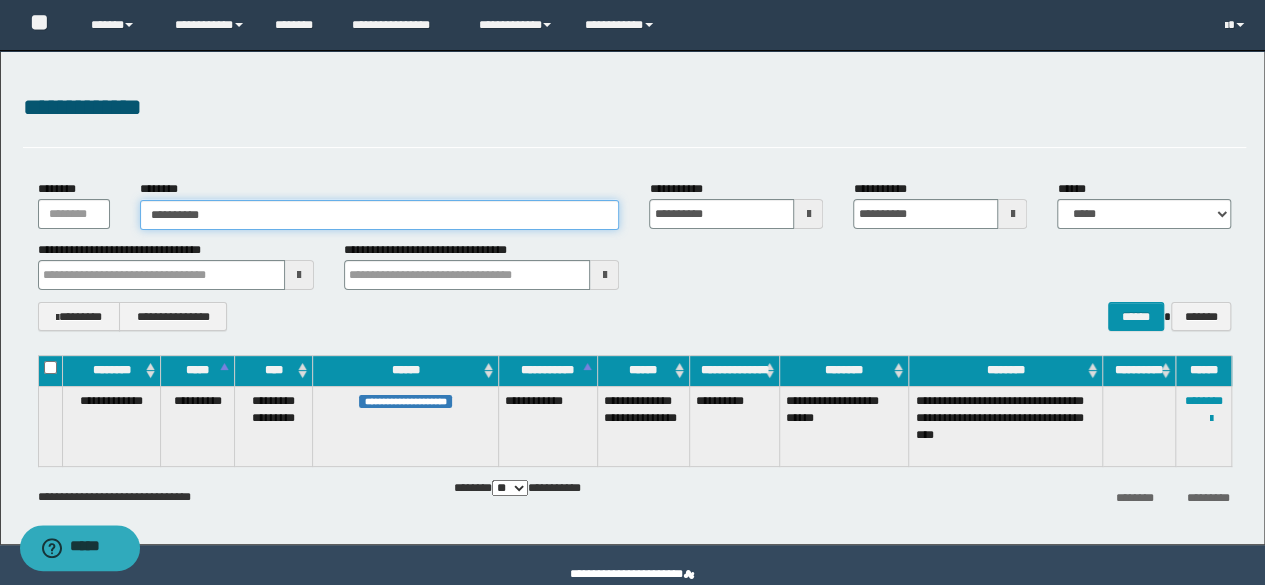 type on "**********" 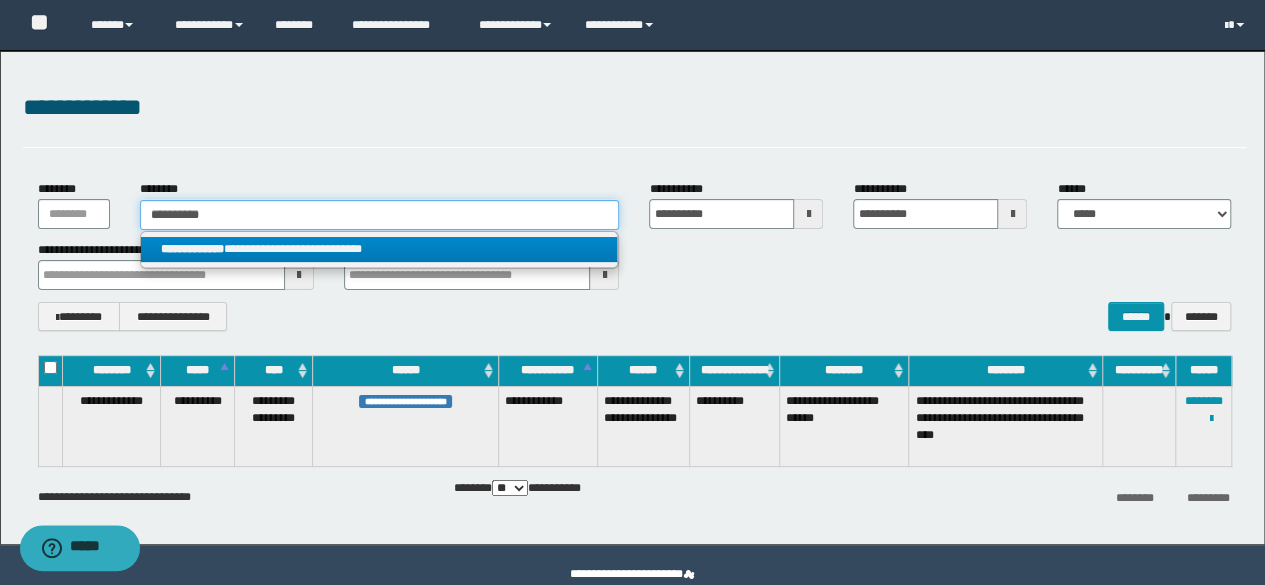 type on "**********" 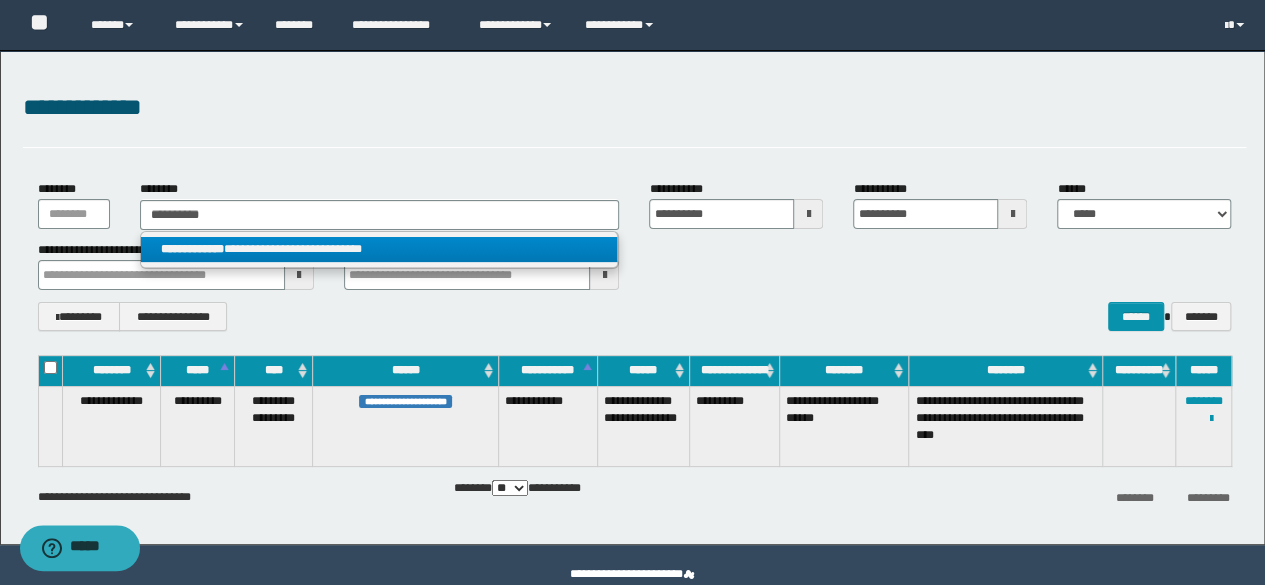 drag, startPoint x: 226, startPoint y: 237, endPoint x: 230, endPoint y: 223, distance: 14.56022 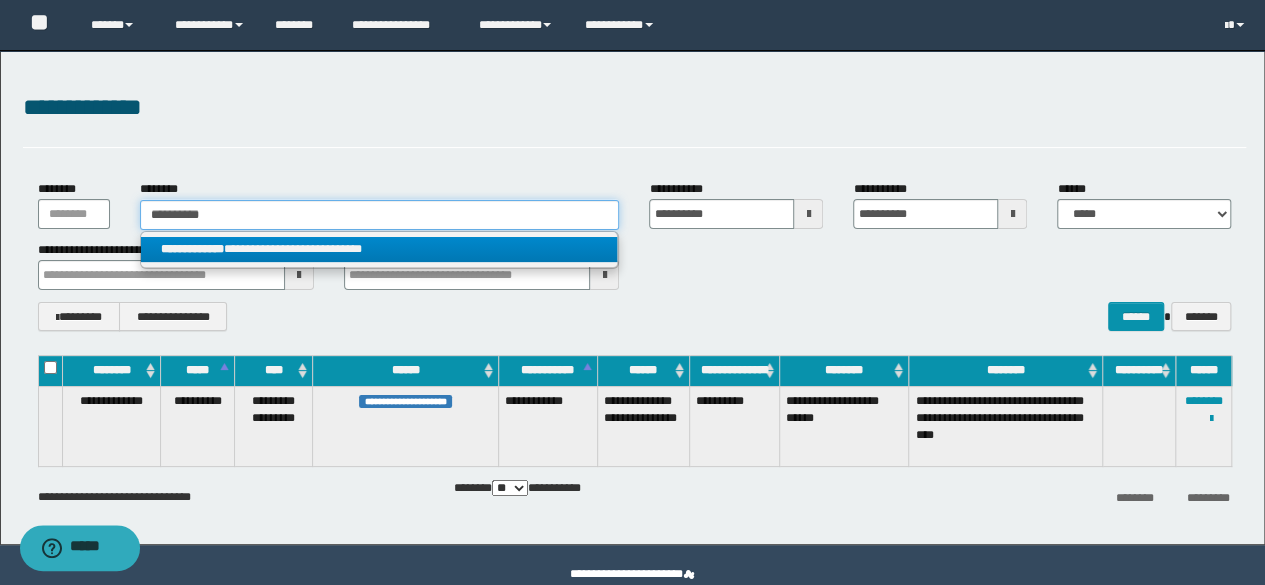 type 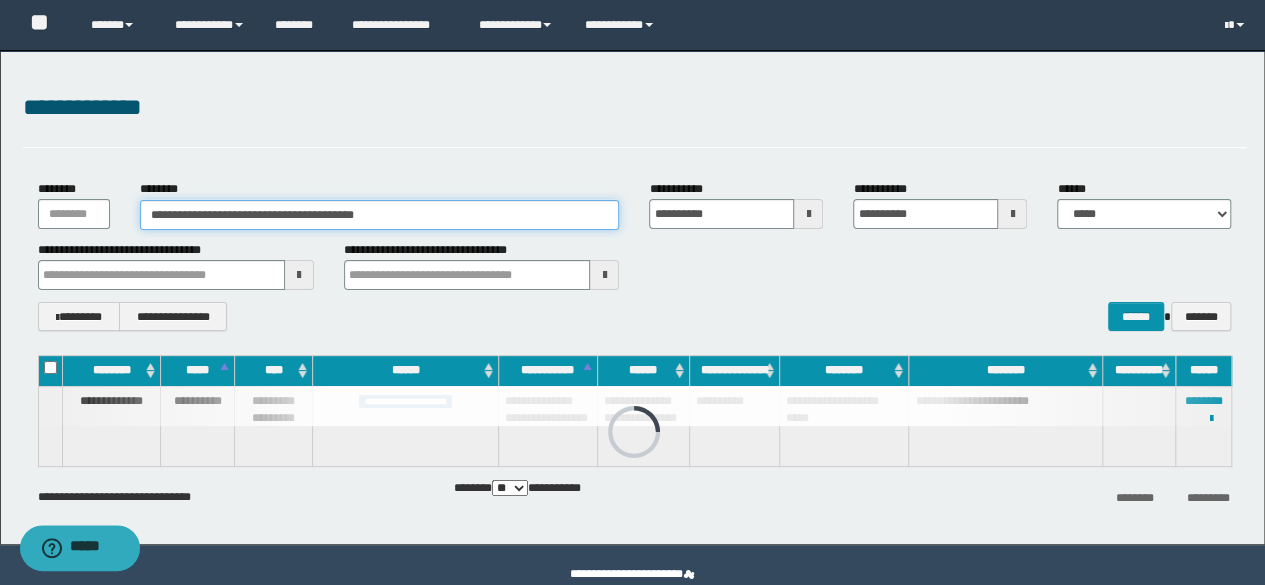 drag, startPoint x: 374, startPoint y: 201, endPoint x: 0, endPoint y: 174, distance: 374.97333 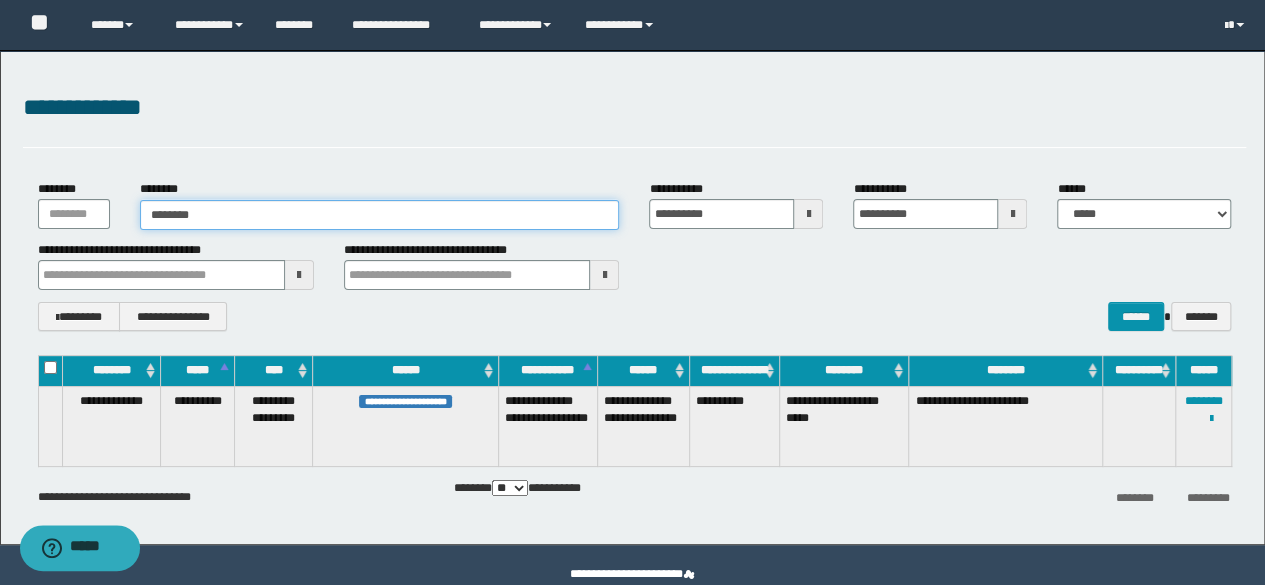 type on "********" 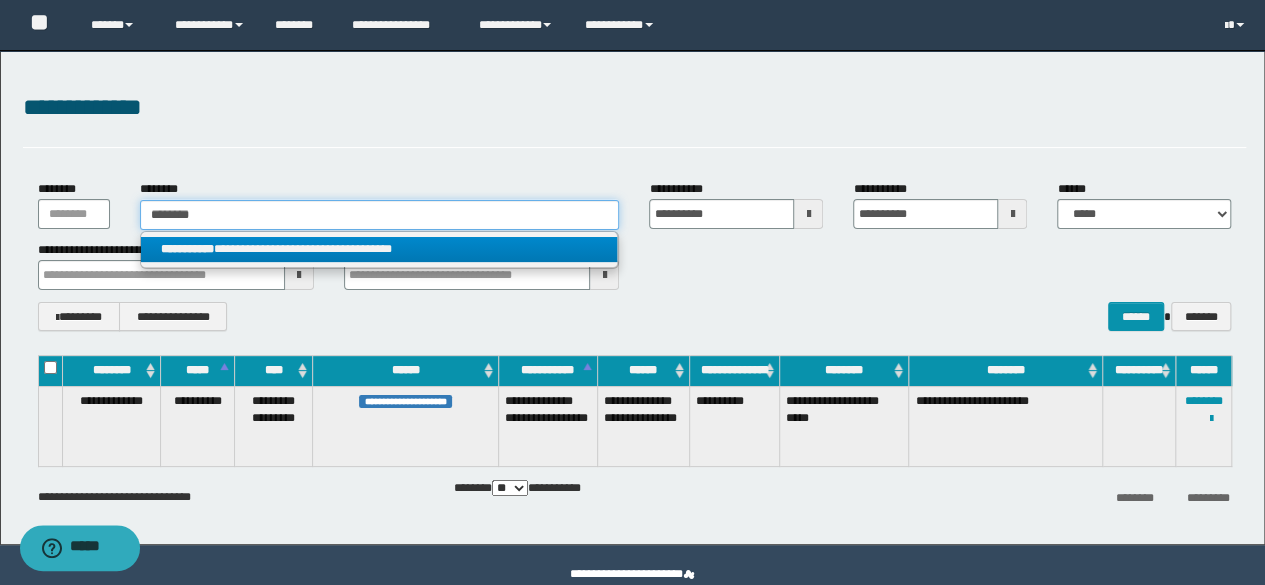 type on "********" 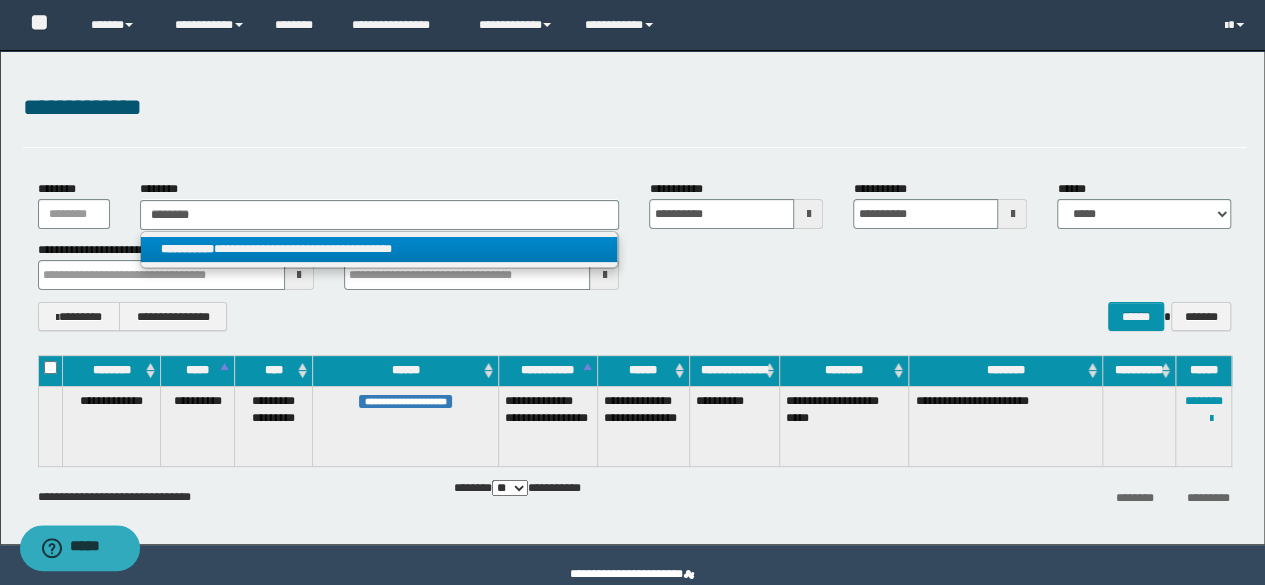 click on "**********" at bounding box center [379, 249] 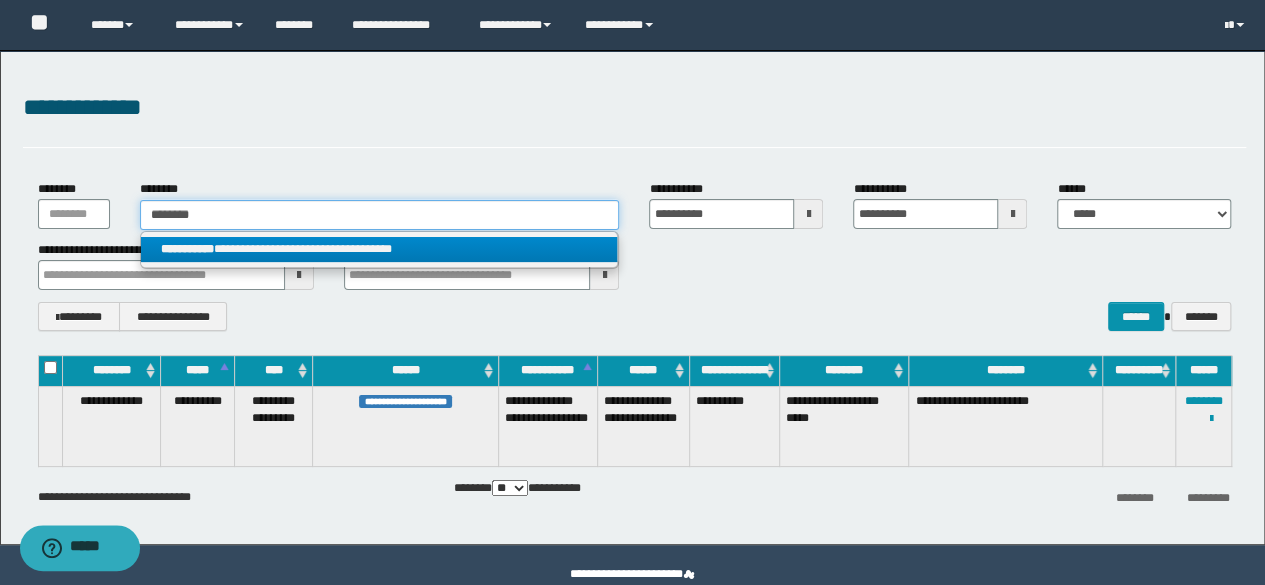 type 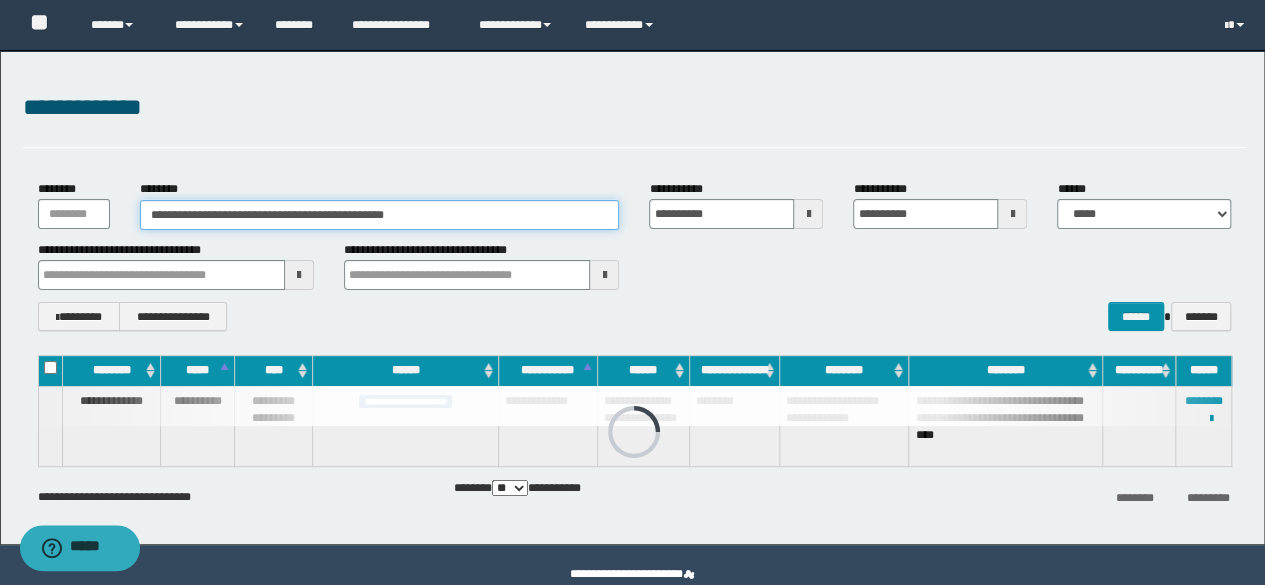 drag, startPoint x: 309, startPoint y: 213, endPoint x: 0, endPoint y: 201, distance: 309.2329 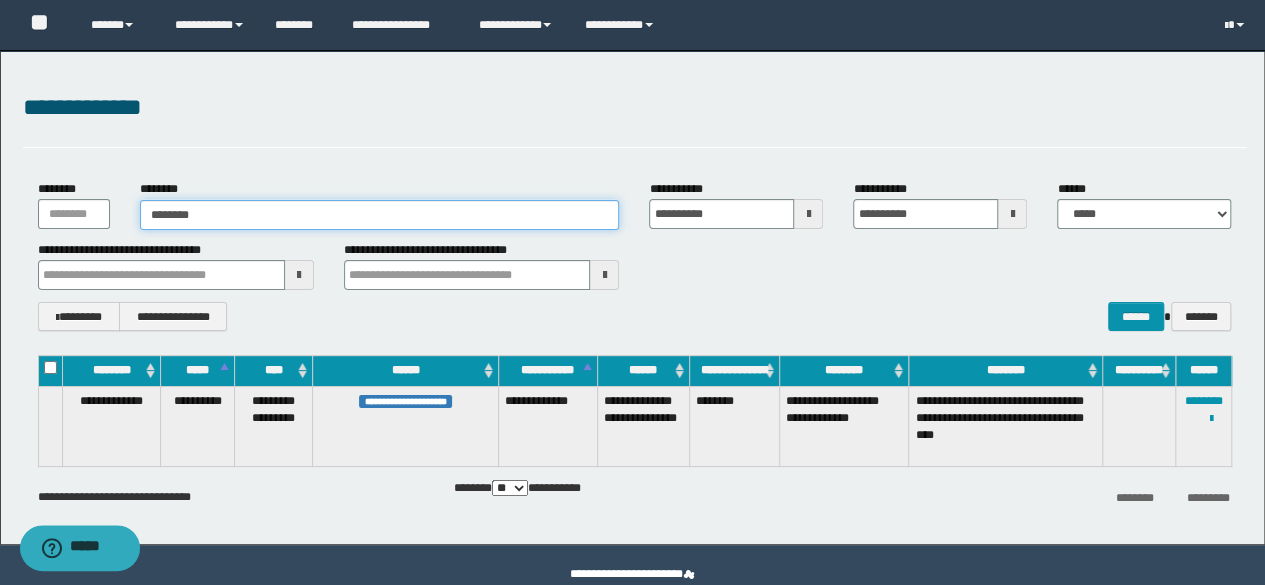 type on "********" 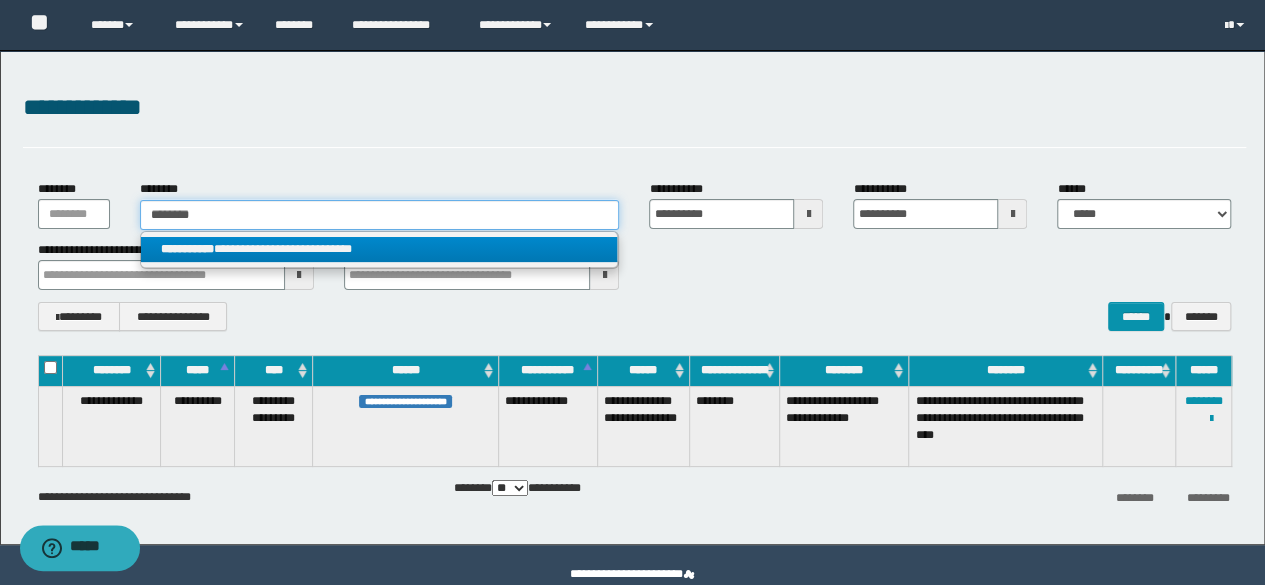 type on "********" 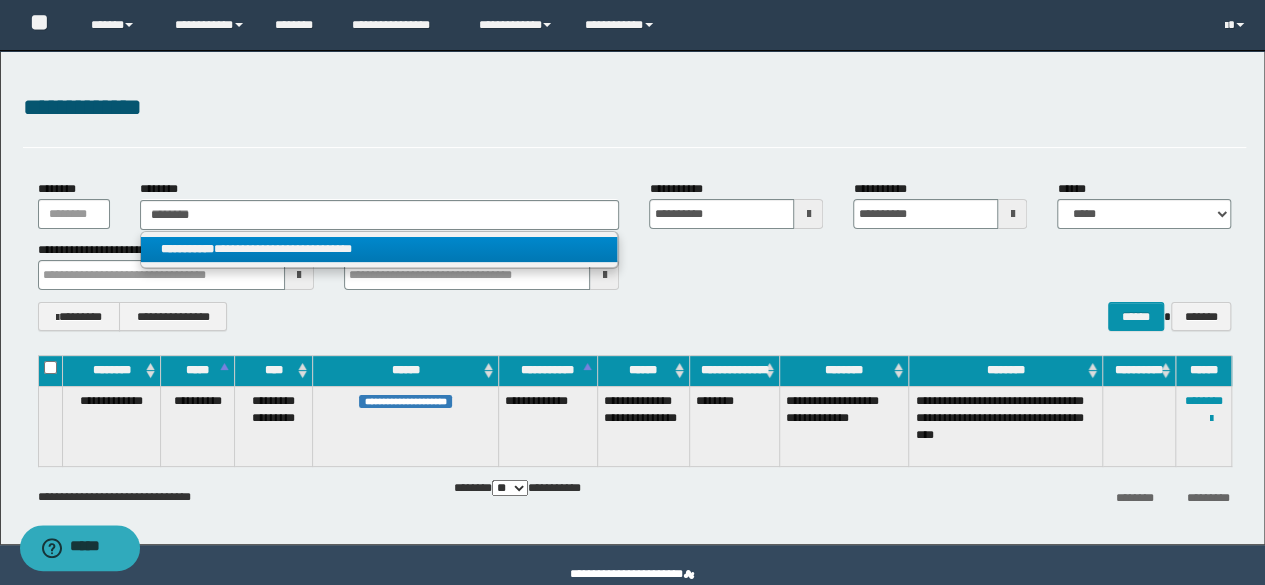 click on "**********" at bounding box center [379, 249] 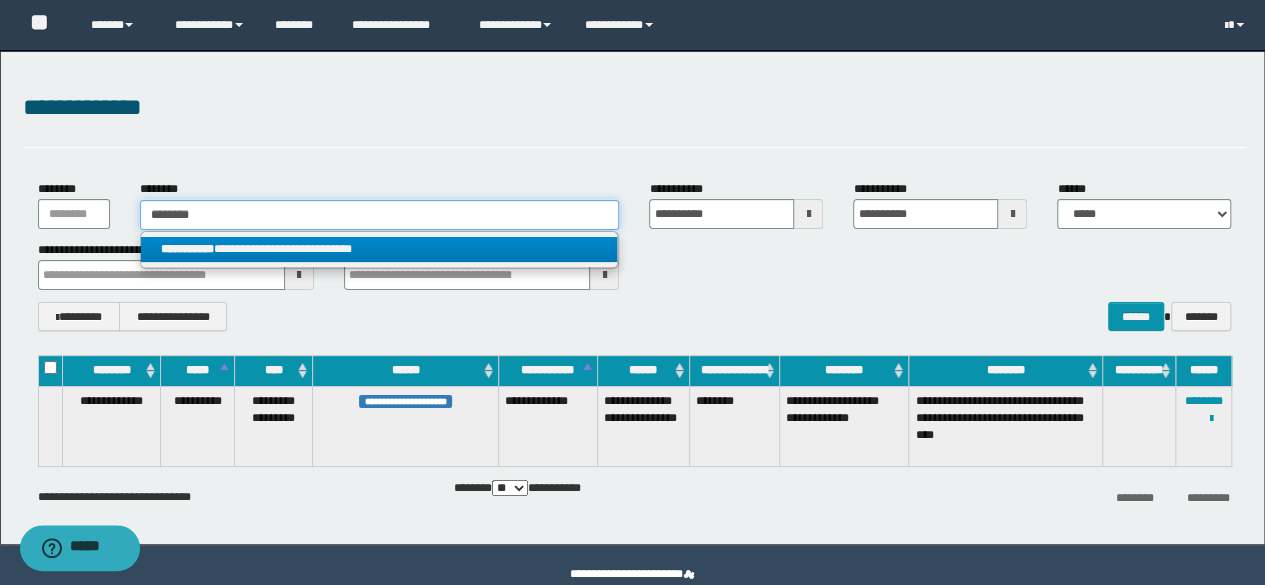 type 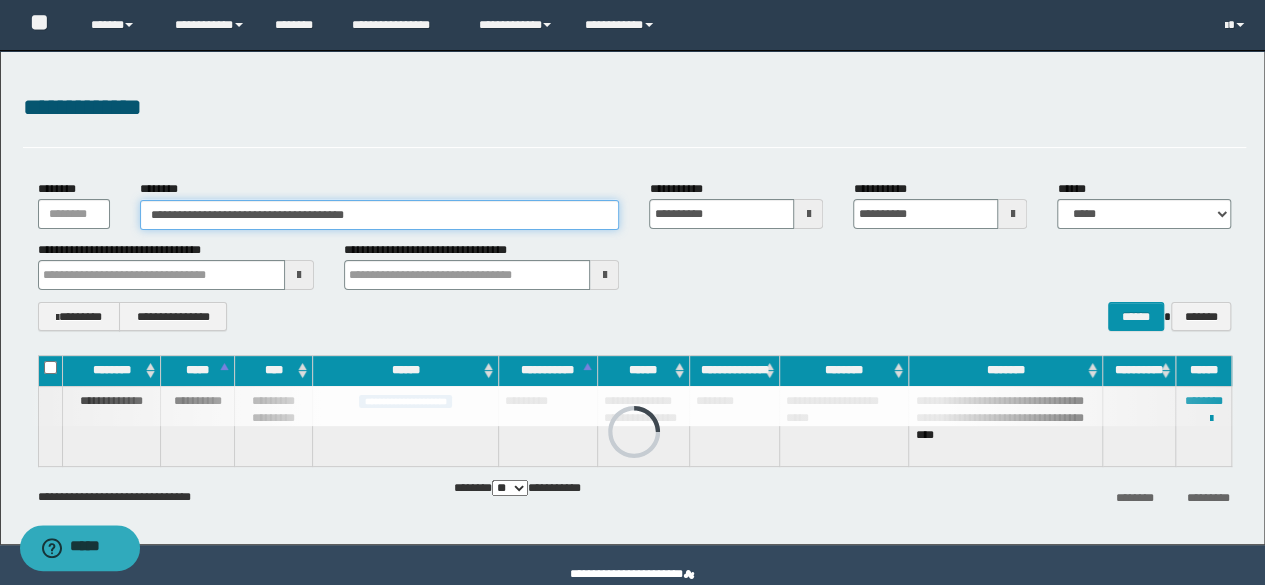 drag, startPoint x: 467, startPoint y: 216, endPoint x: 0, endPoint y: 233, distance: 467.30933 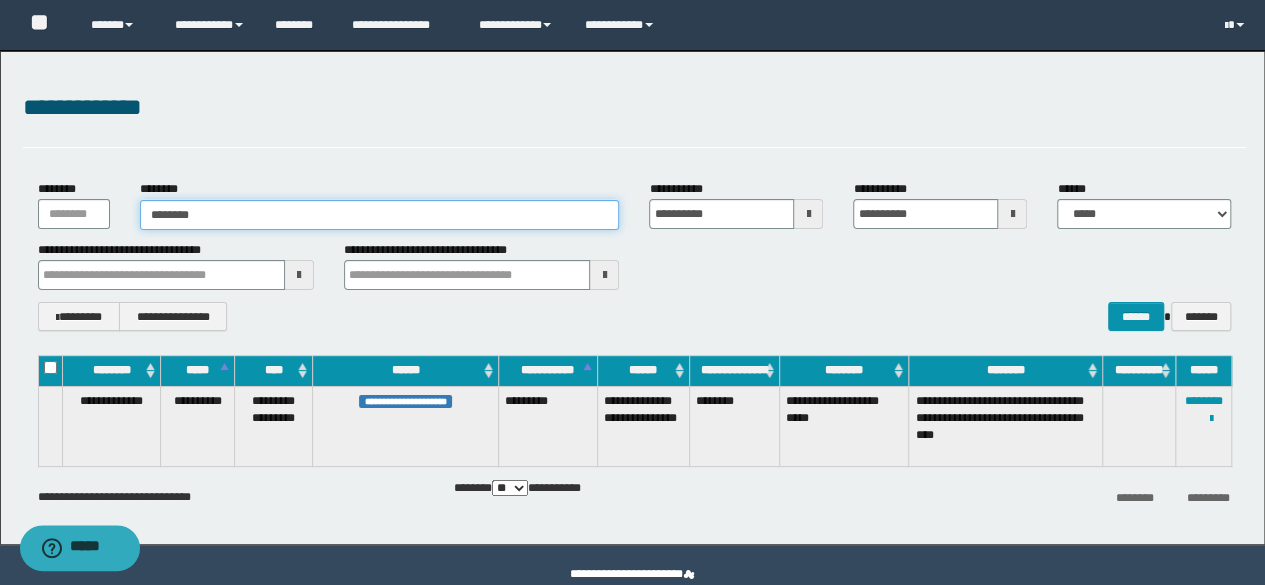 type on "********" 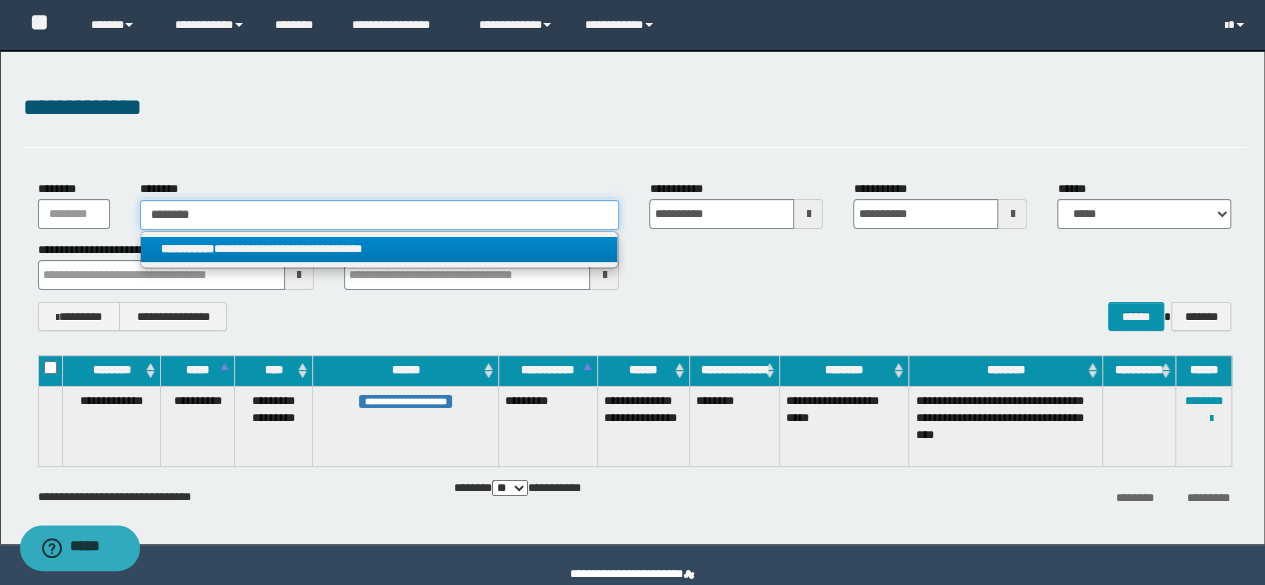 type on "********" 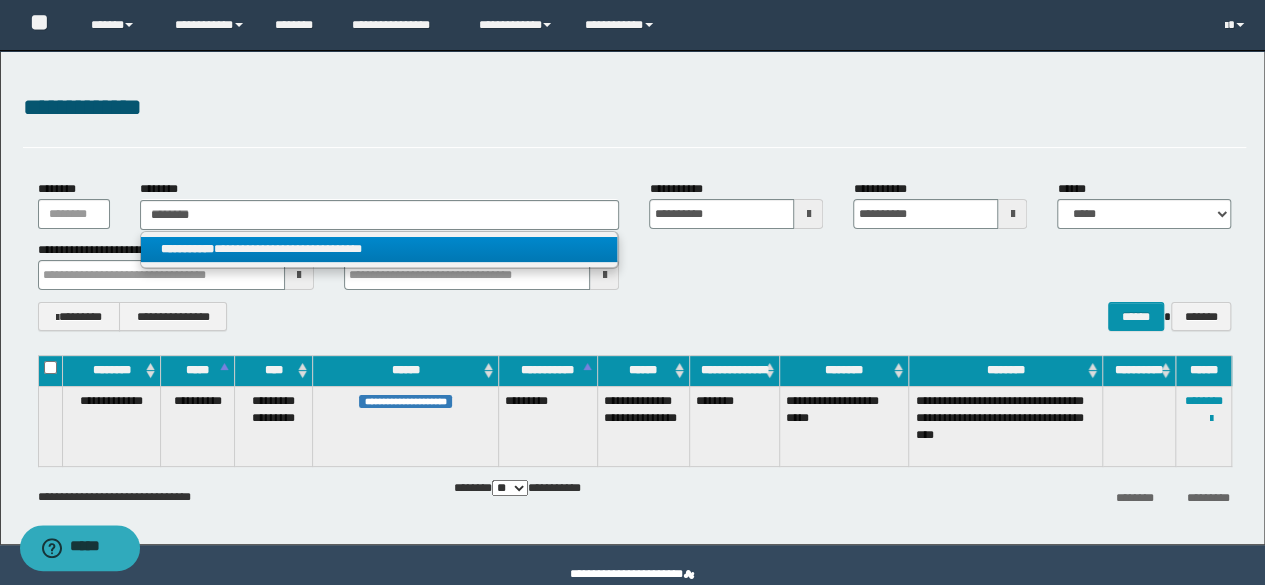 click on "**********" at bounding box center (187, 249) 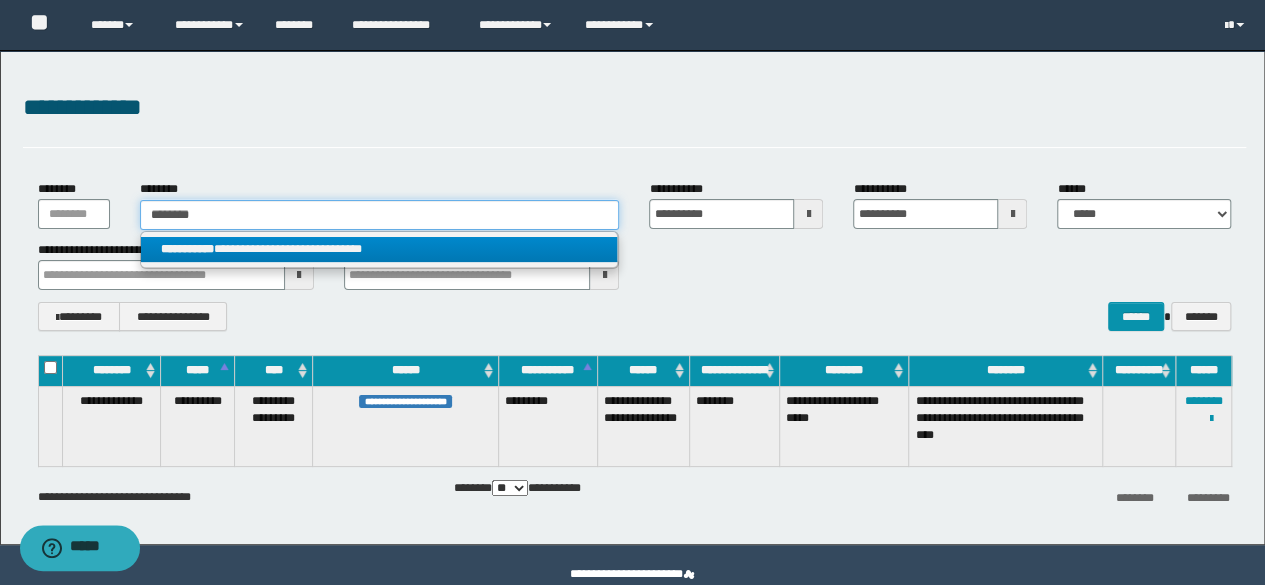 type 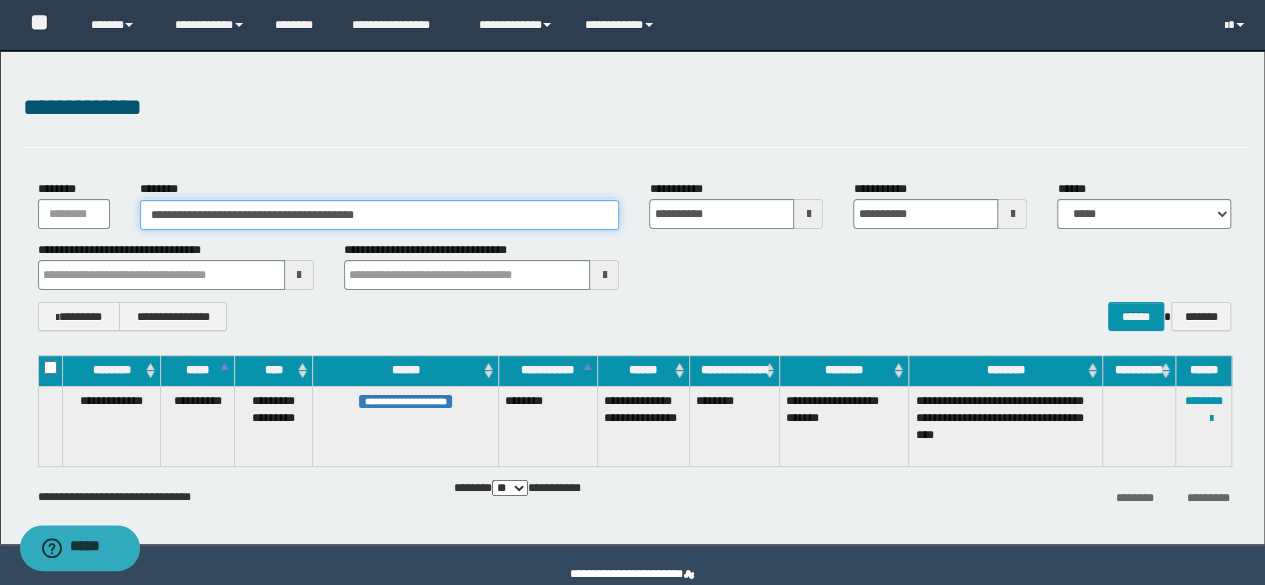 drag, startPoint x: 430, startPoint y: 213, endPoint x: 0, endPoint y: 221, distance: 430.0744 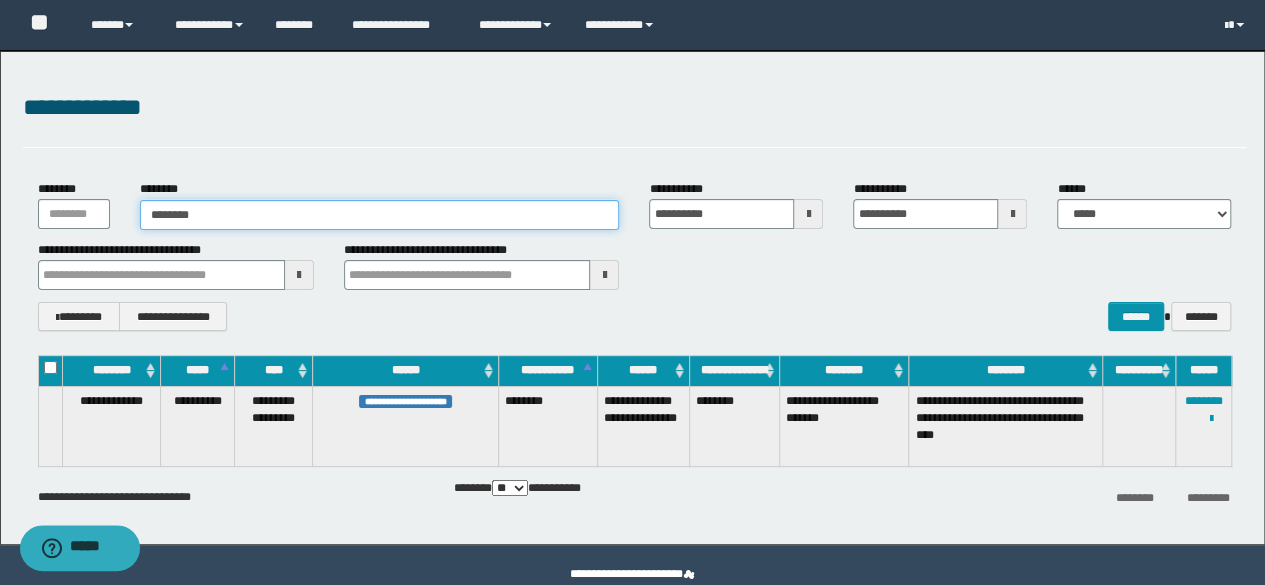 type on "********" 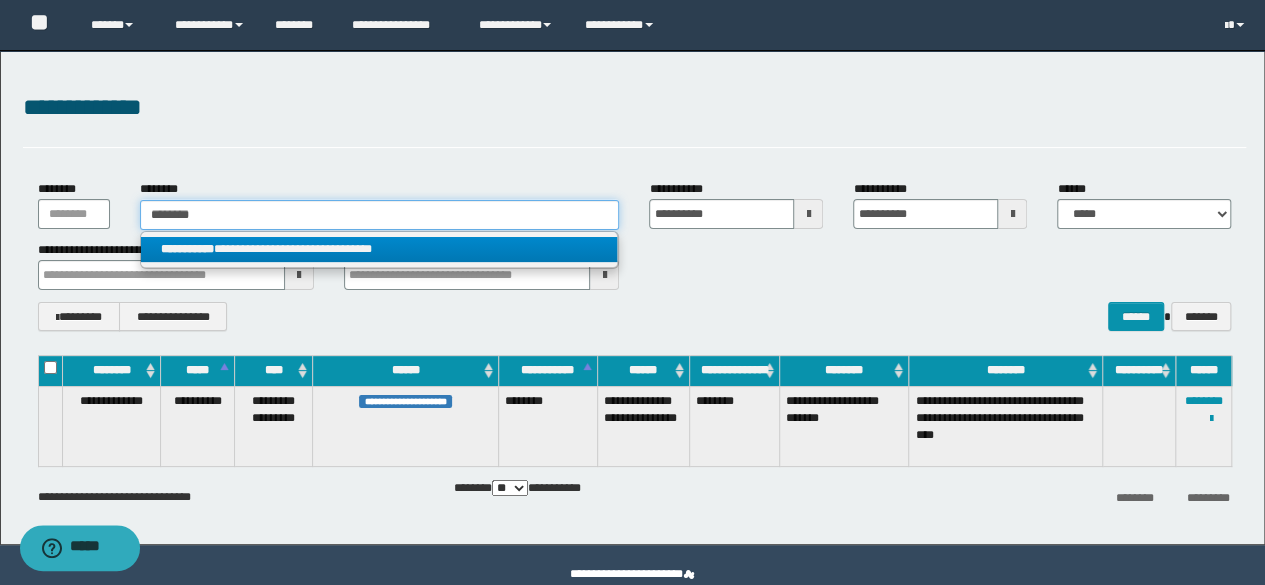 type on "********" 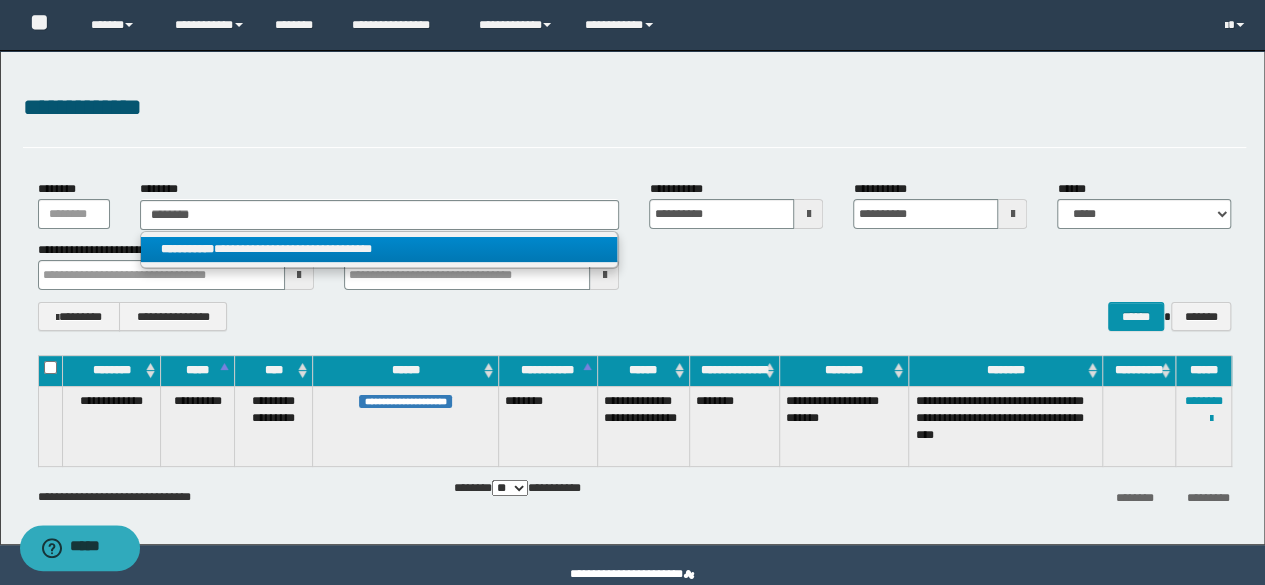 click on "**********" at bounding box center (379, 249) 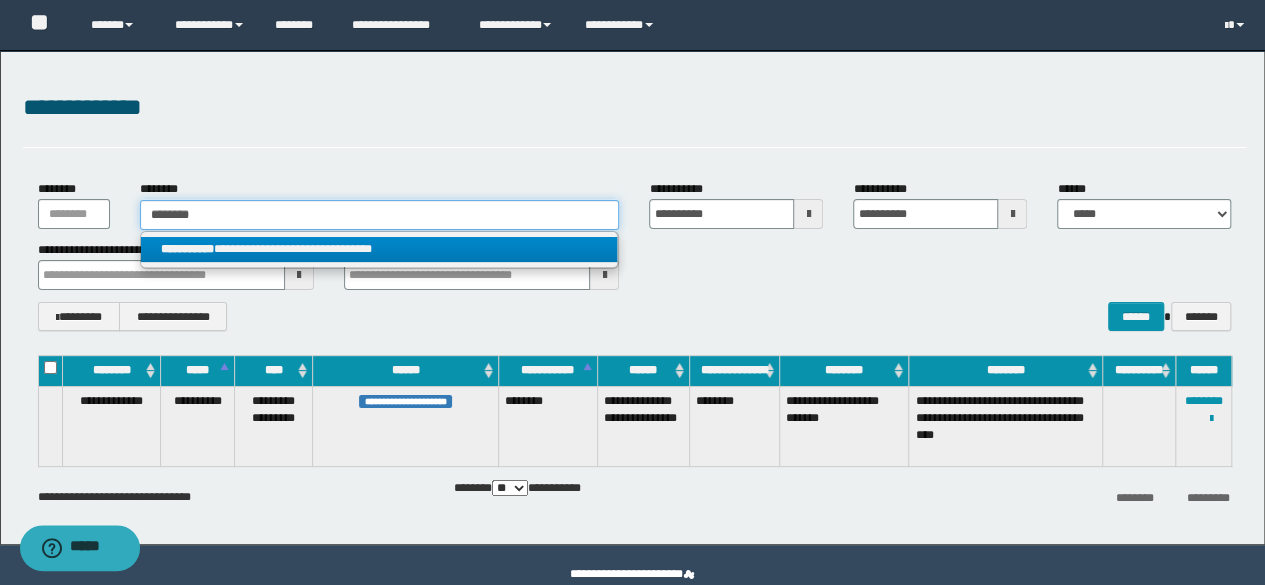 type 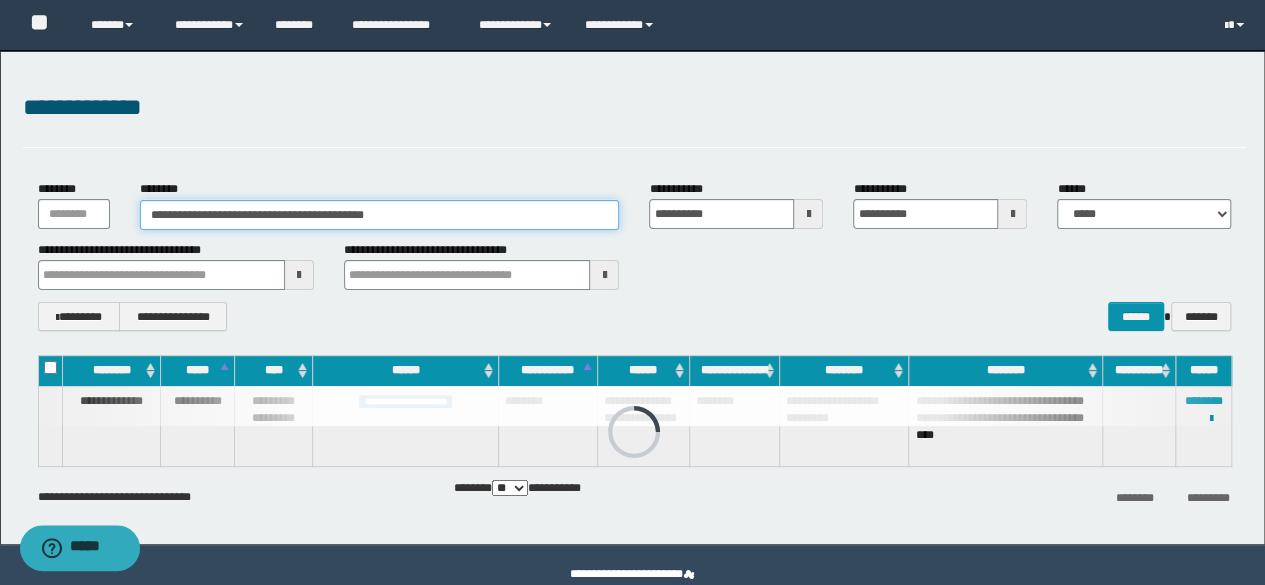 drag, startPoint x: 482, startPoint y: 215, endPoint x: 0, endPoint y: 233, distance: 482.33597 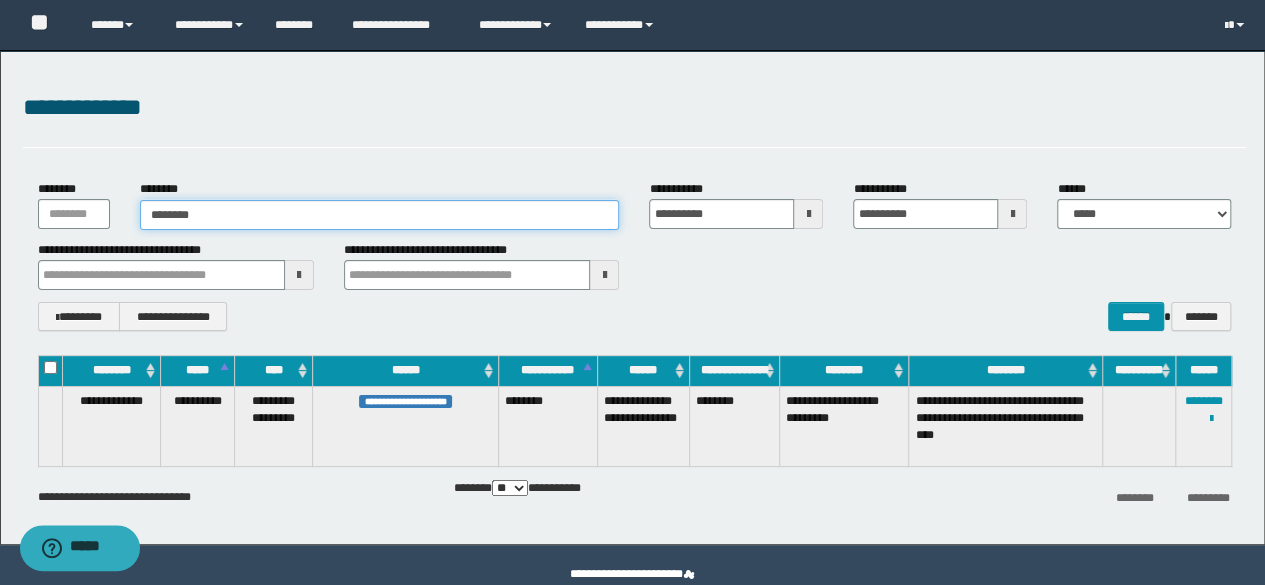 type on "********" 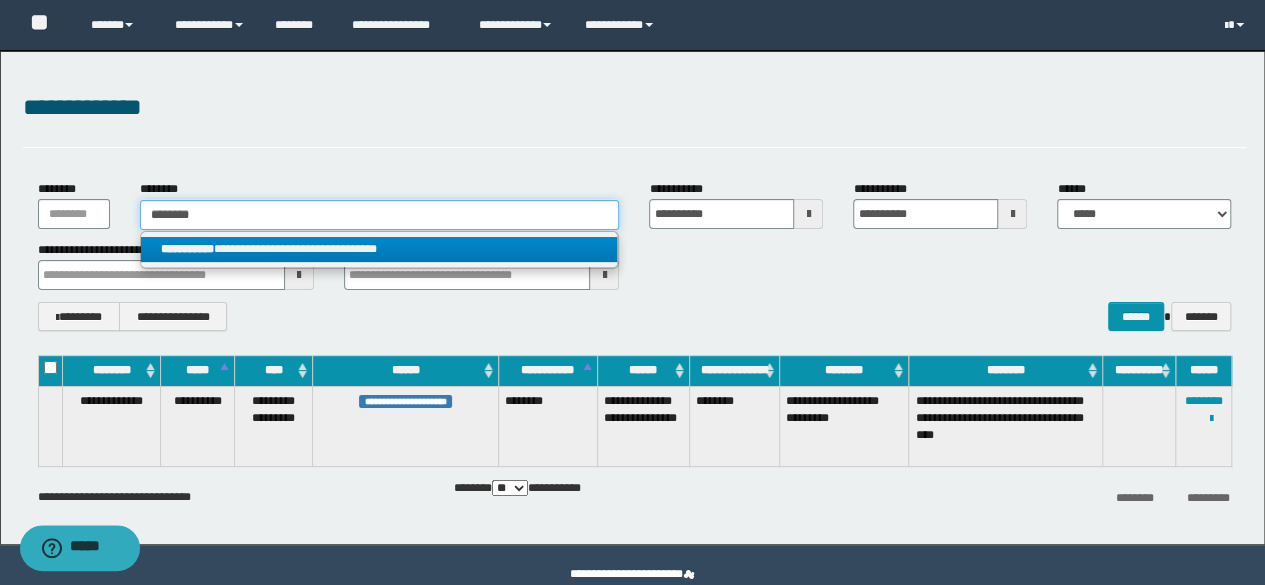 type on "********" 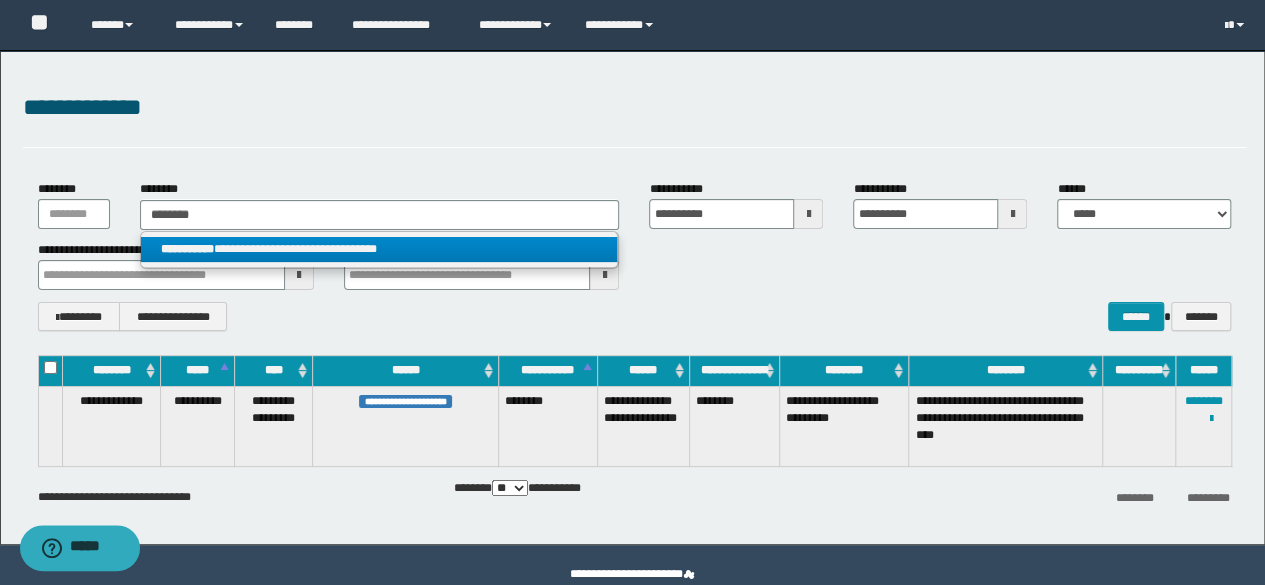 click on "**********" at bounding box center (379, 249) 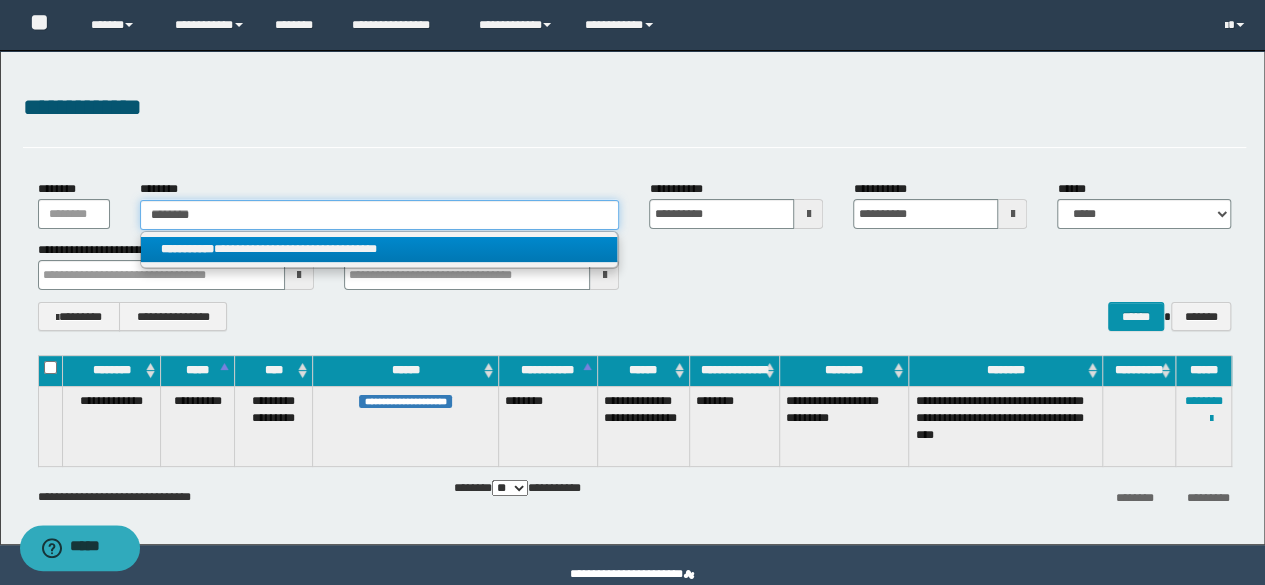 type 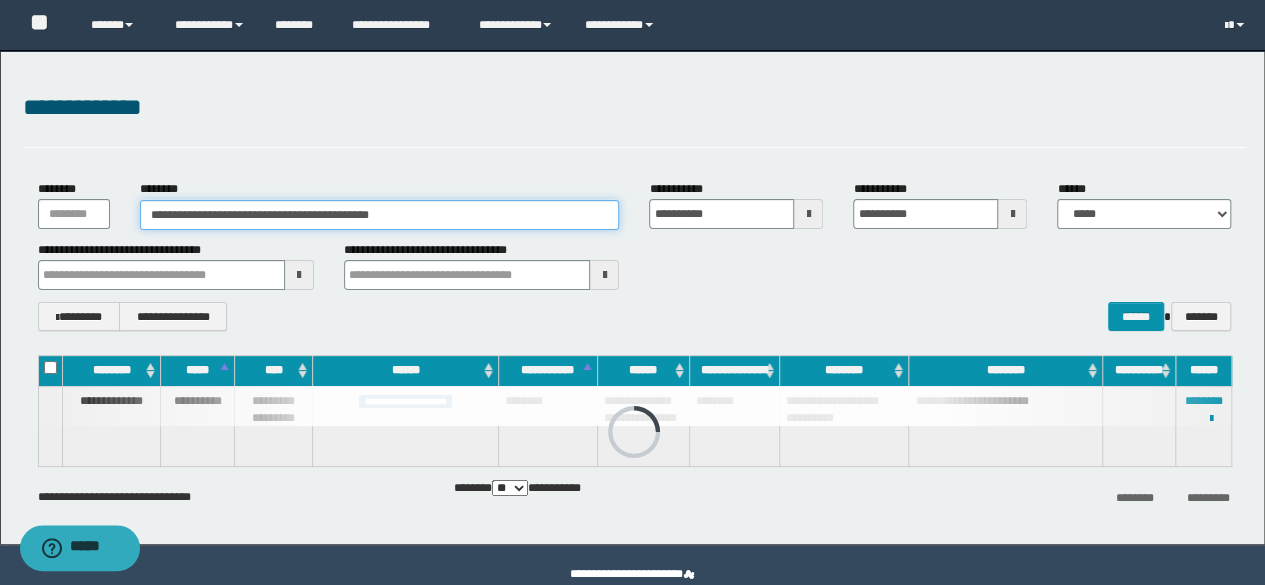 drag, startPoint x: 414, startPoint y: 217, endPoint x: 6, endPoint y: 251, distance: 409.4142 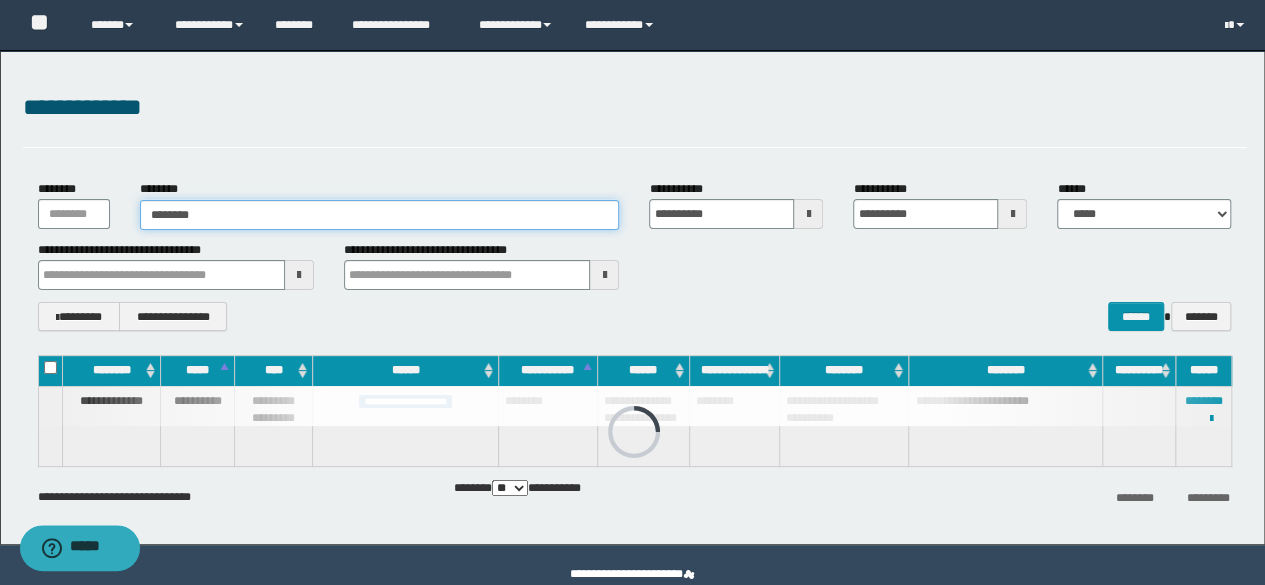 type on "********" 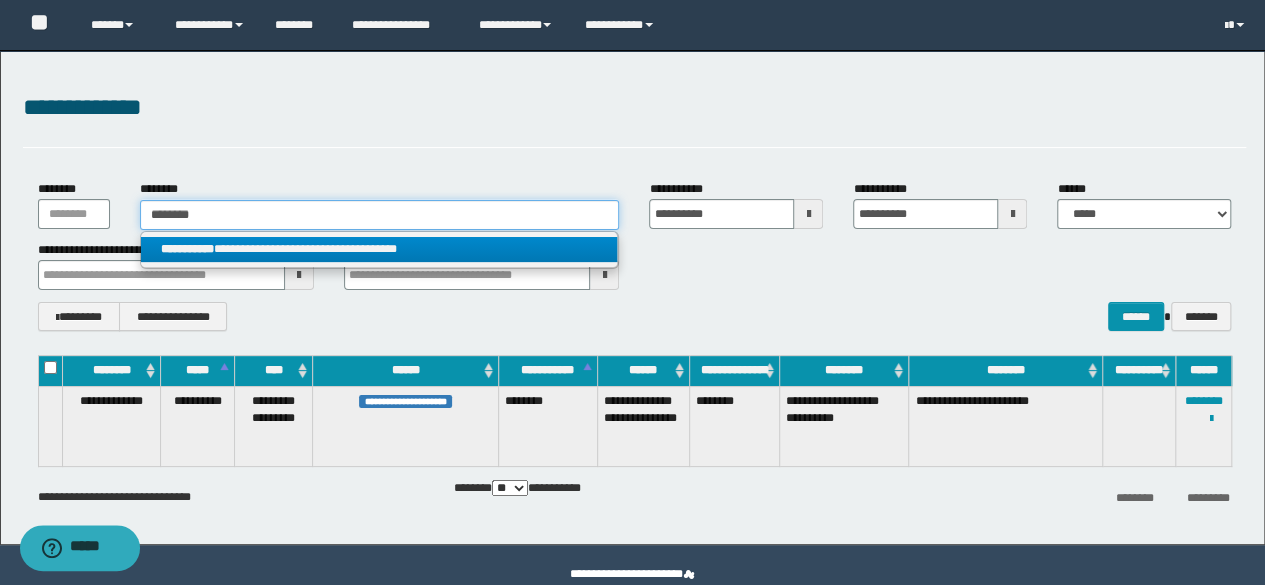 type on "********" 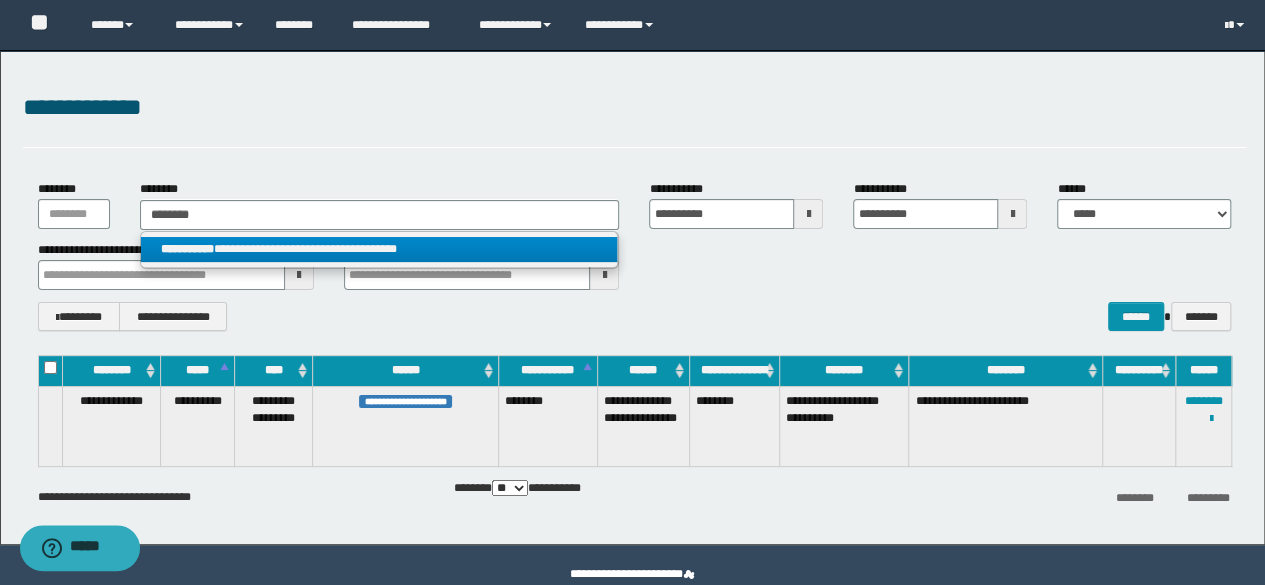click on "**********" at bounding box center (379, 249) 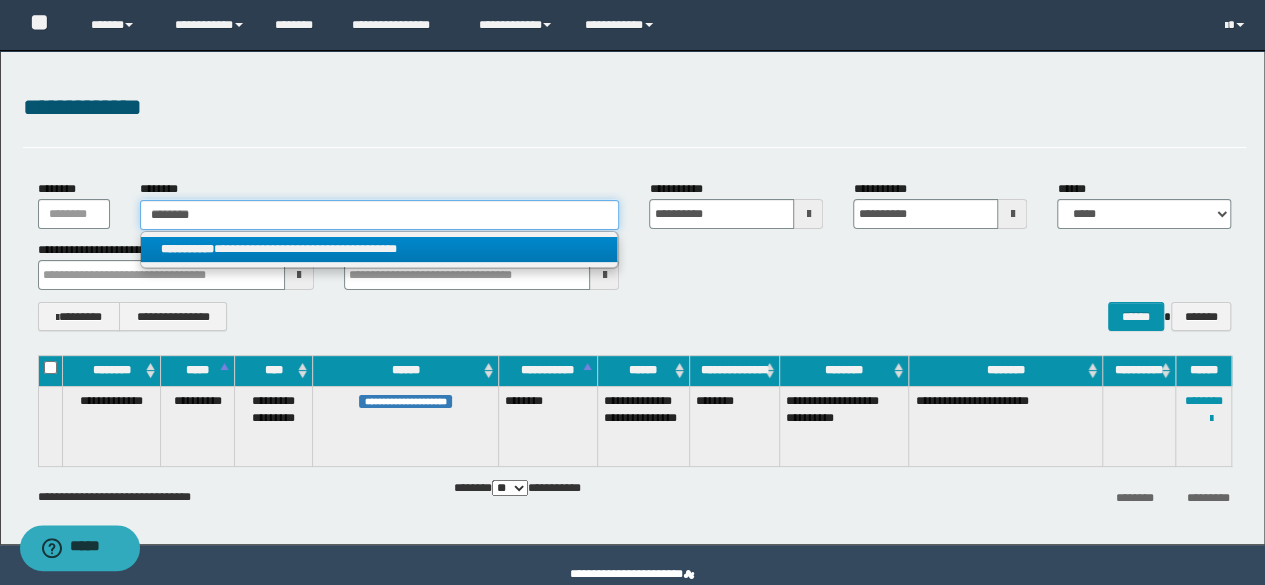 type 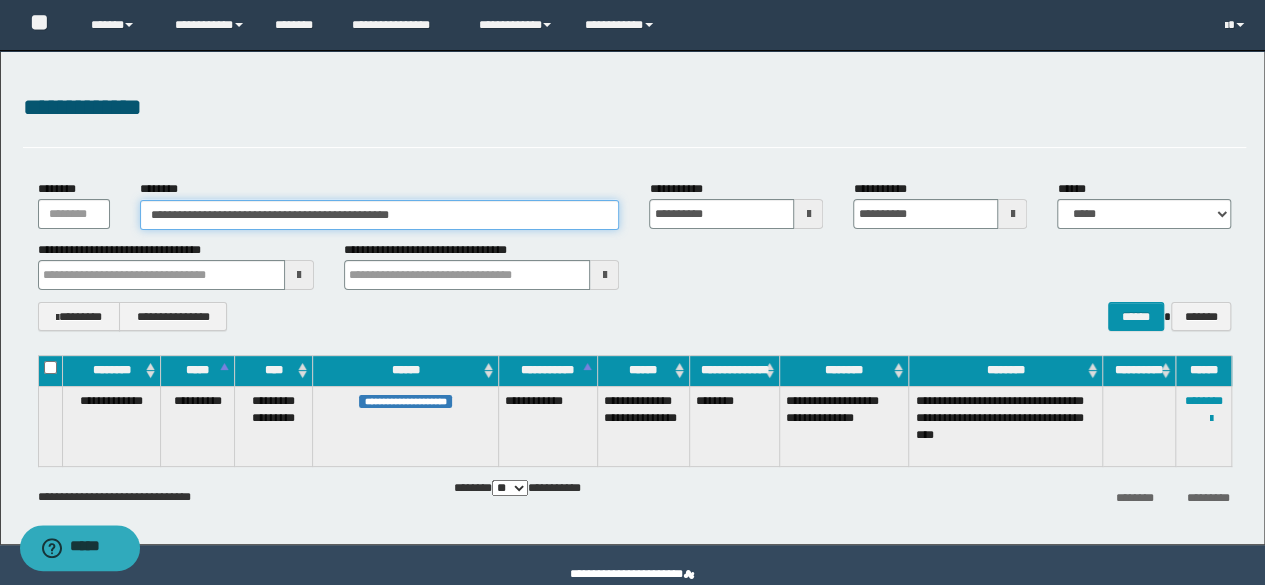 drag, startPoint x: 500, startPoint y: 214, endPoint x: 0, endPoint y: 231, distance: 500.2889 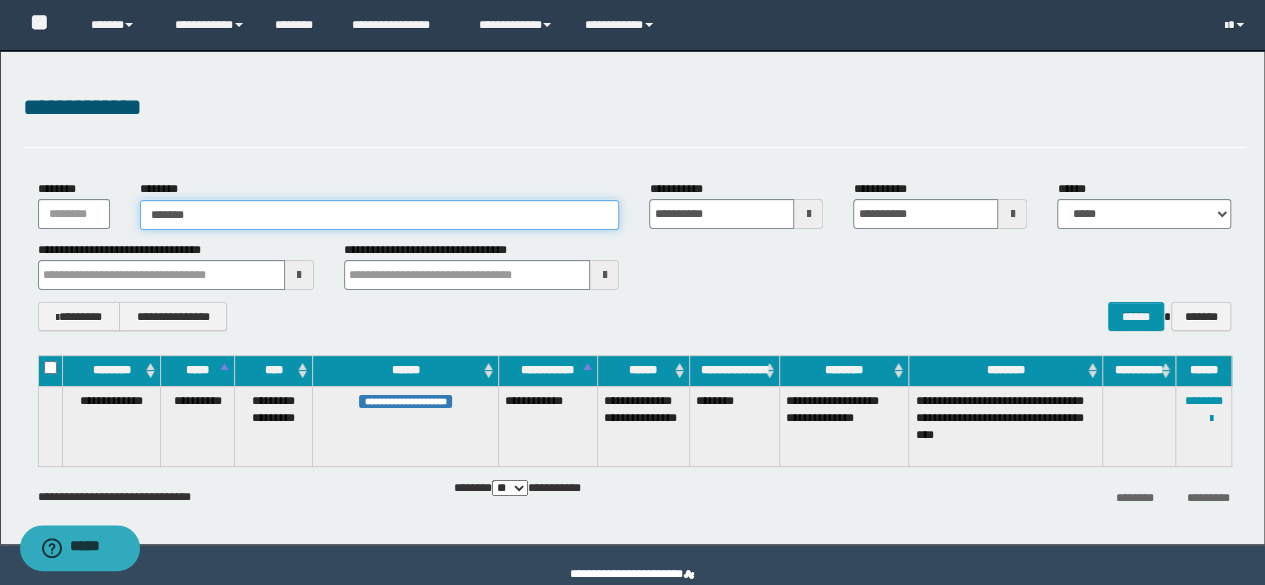 type on "*******" 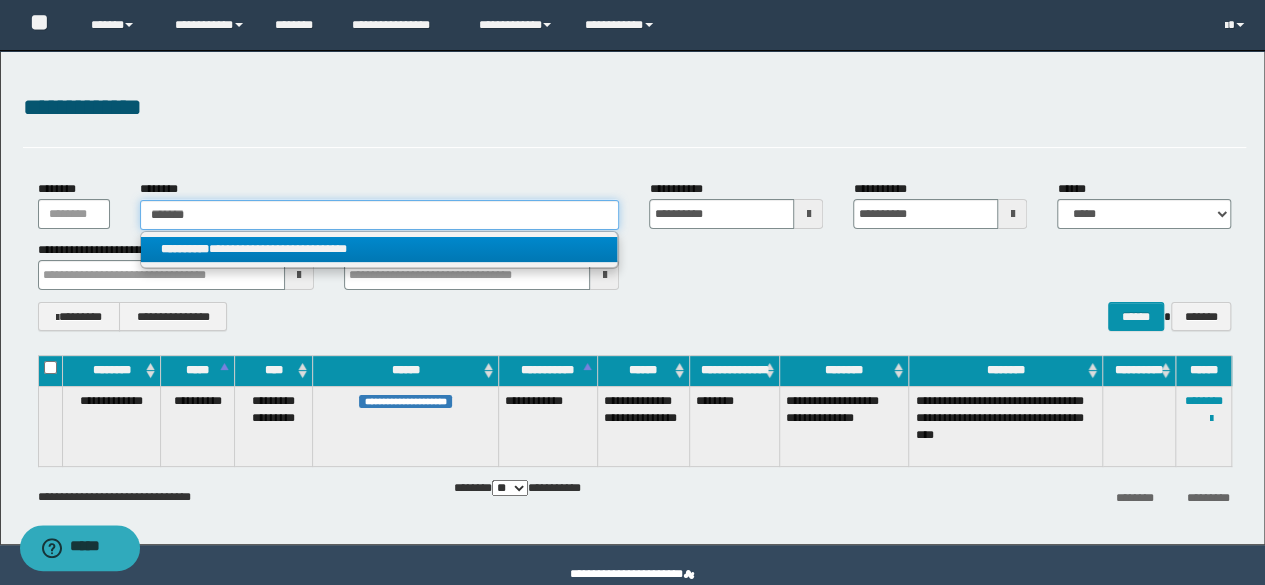 type on "*******" 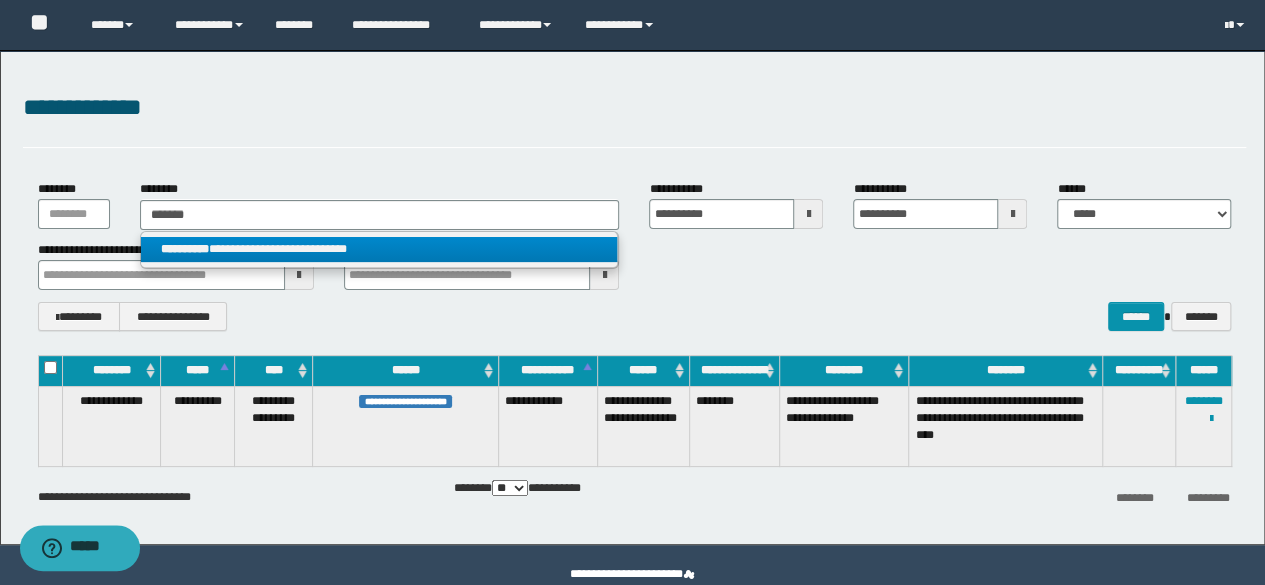 click on "**********" at bounding box center [185, 249] 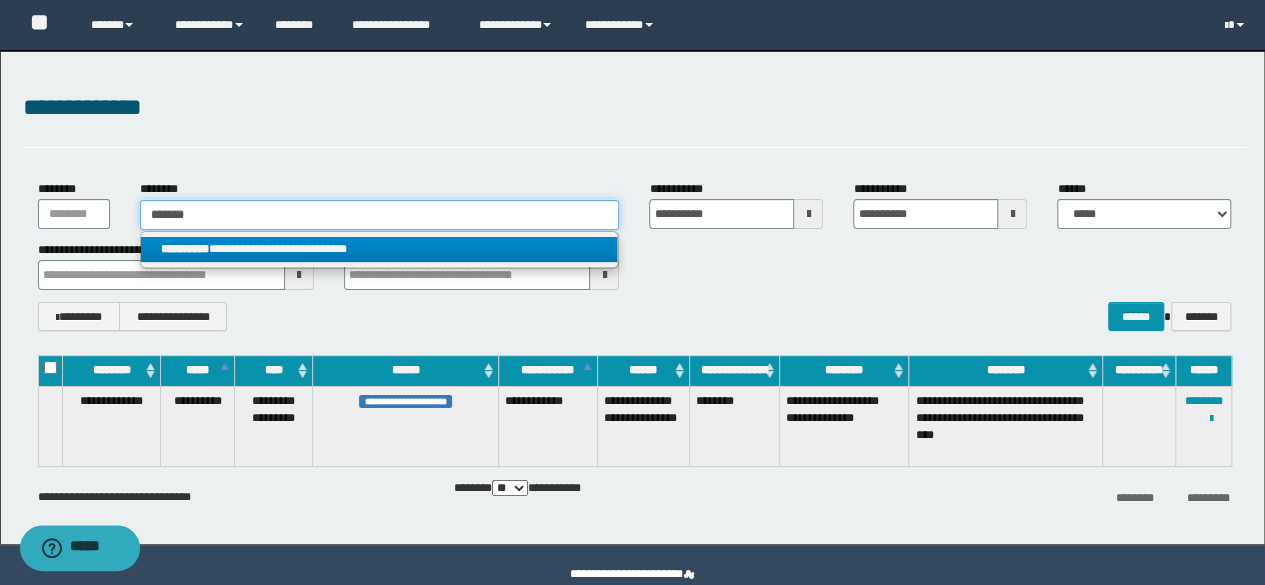 type 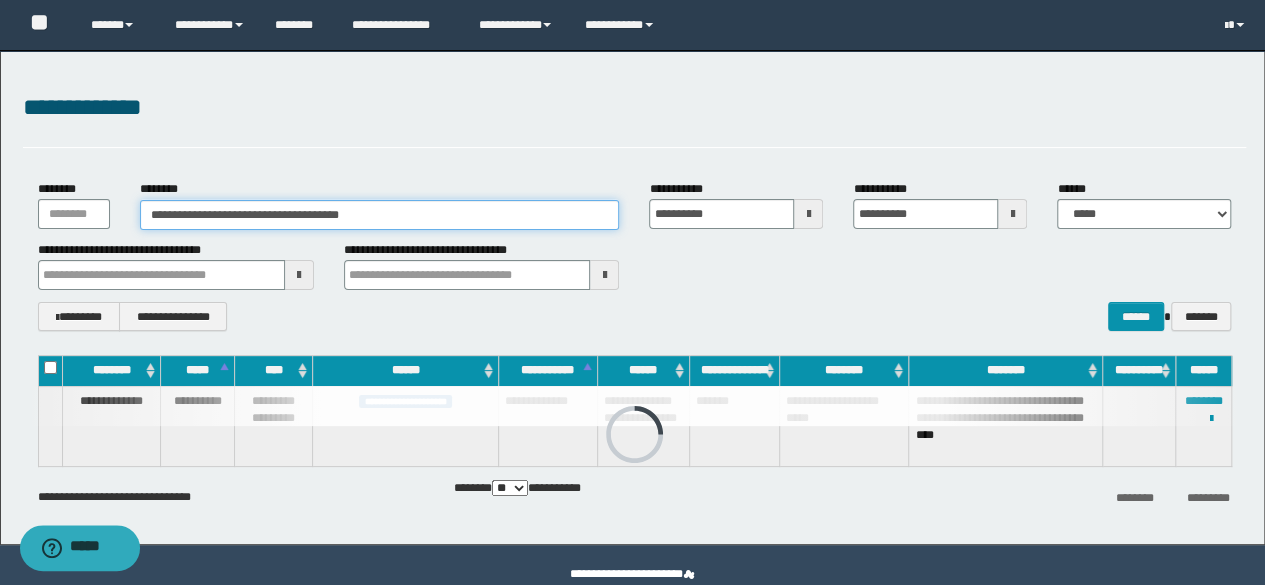 drag, startPoint x: 466, startPoint y: 212, endPoint x: 0, endPoint y: 234, distance: 466.519 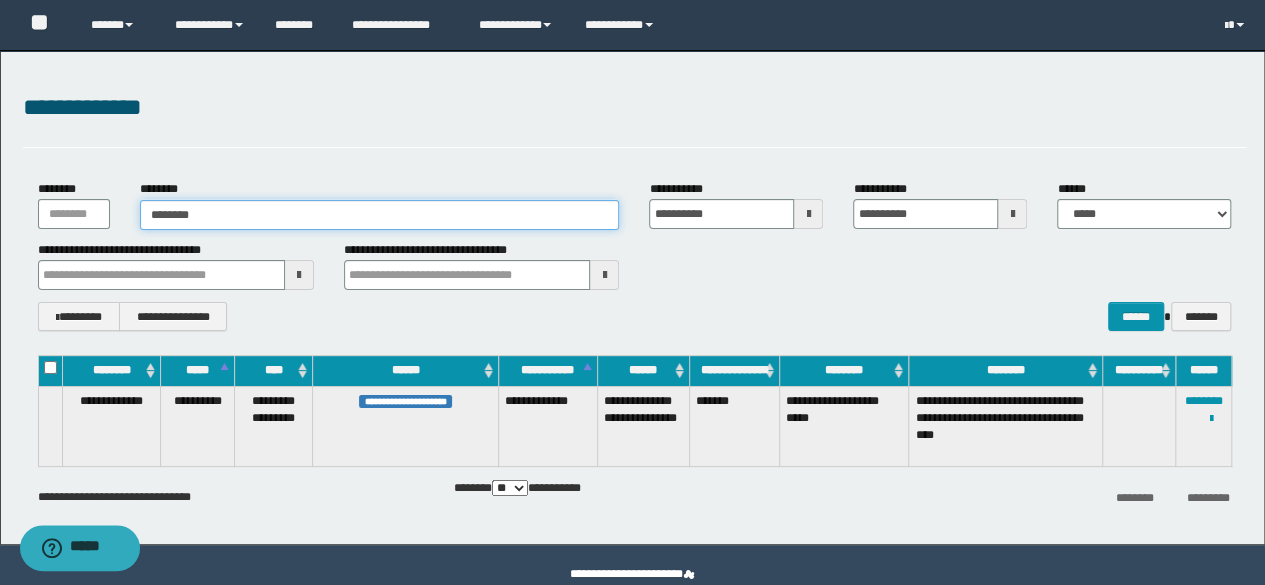 type on "********" 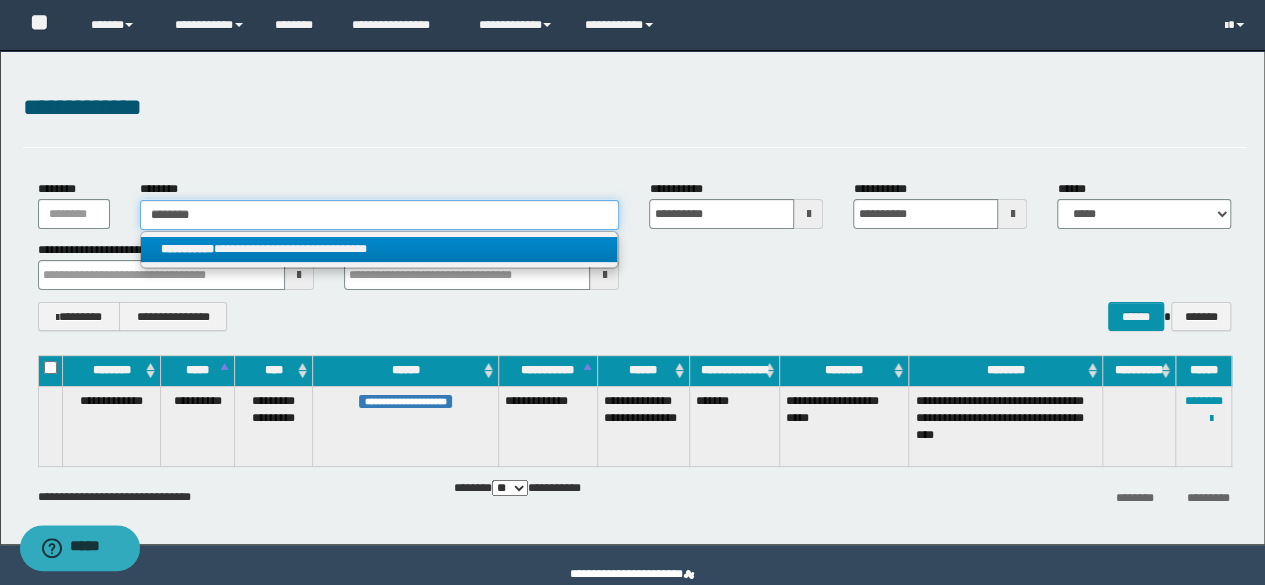 type on "********" 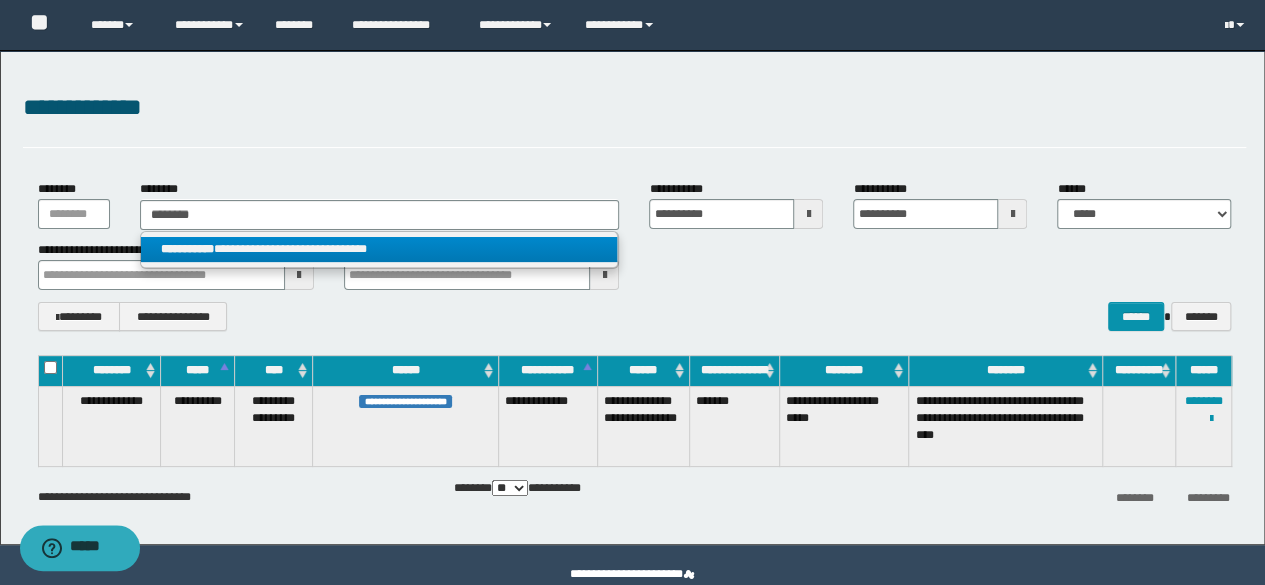 click on "**********" at bounding box center (187, 249) 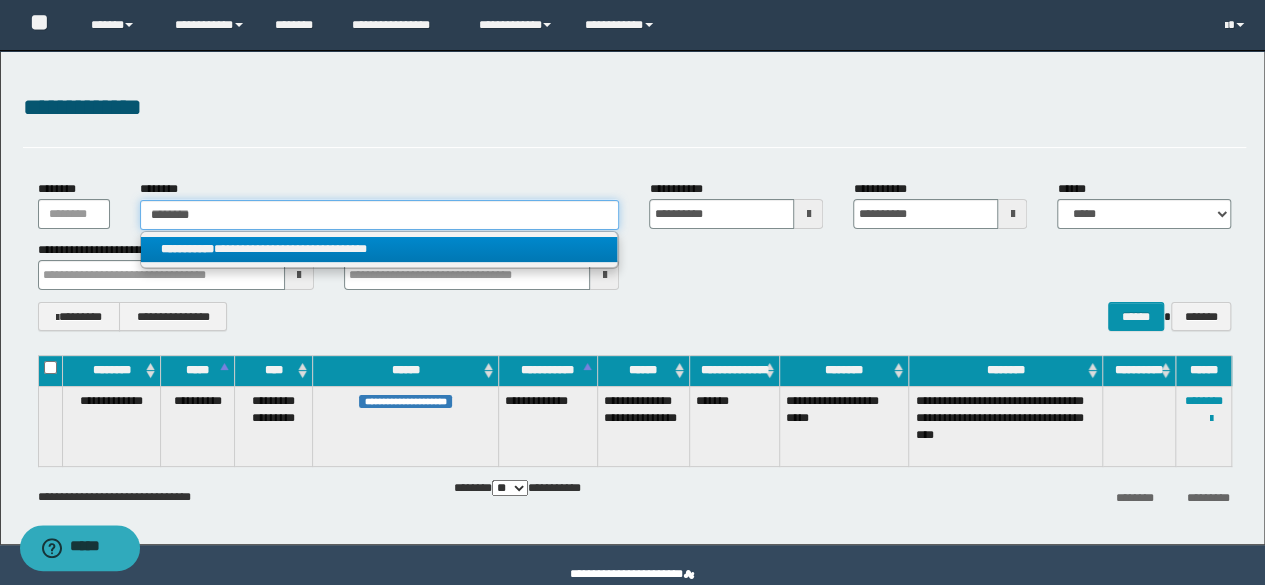 type 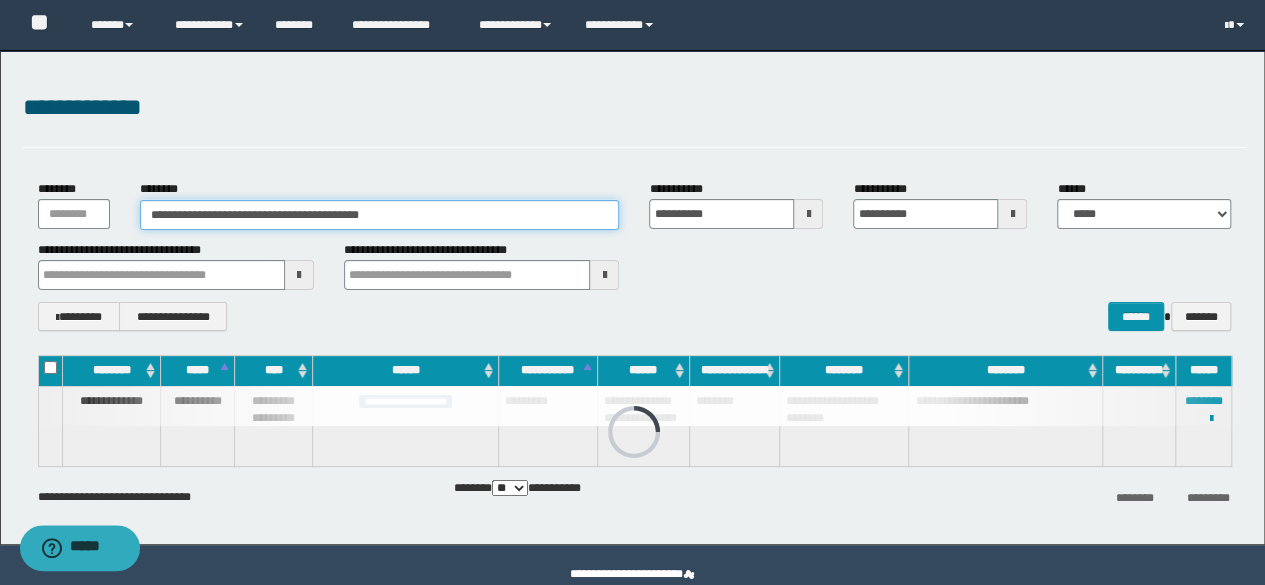 drag, startPoint x: 437, startPoint y: 217, endPoint x: 0, endPoint y: 192, distance: 437.7145 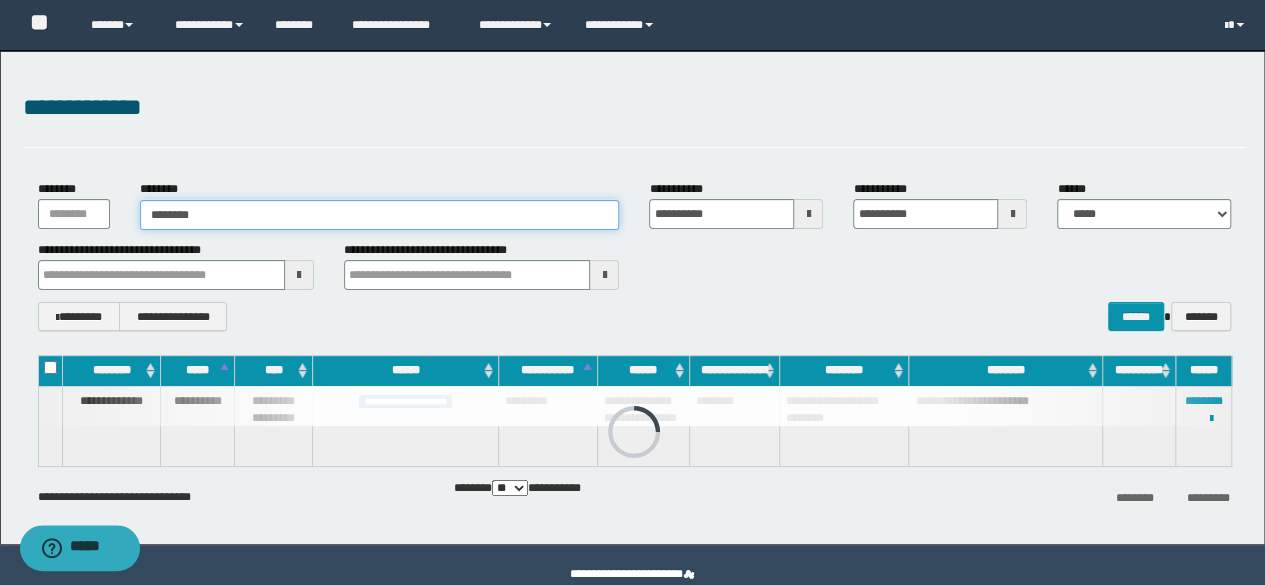 type on "********" 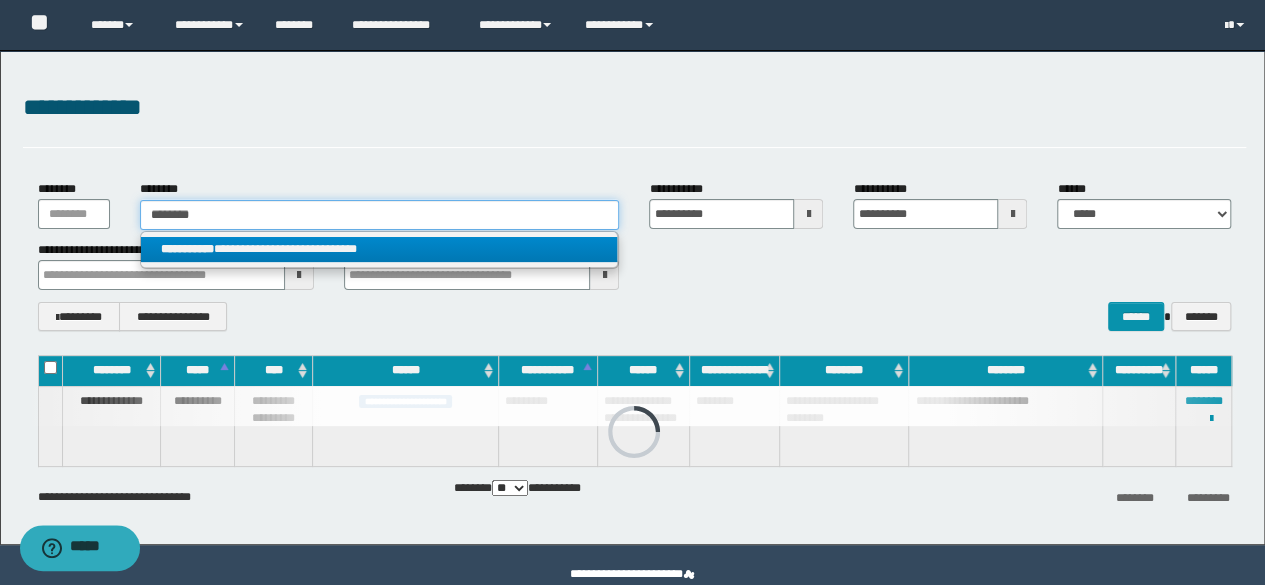 type on "********" 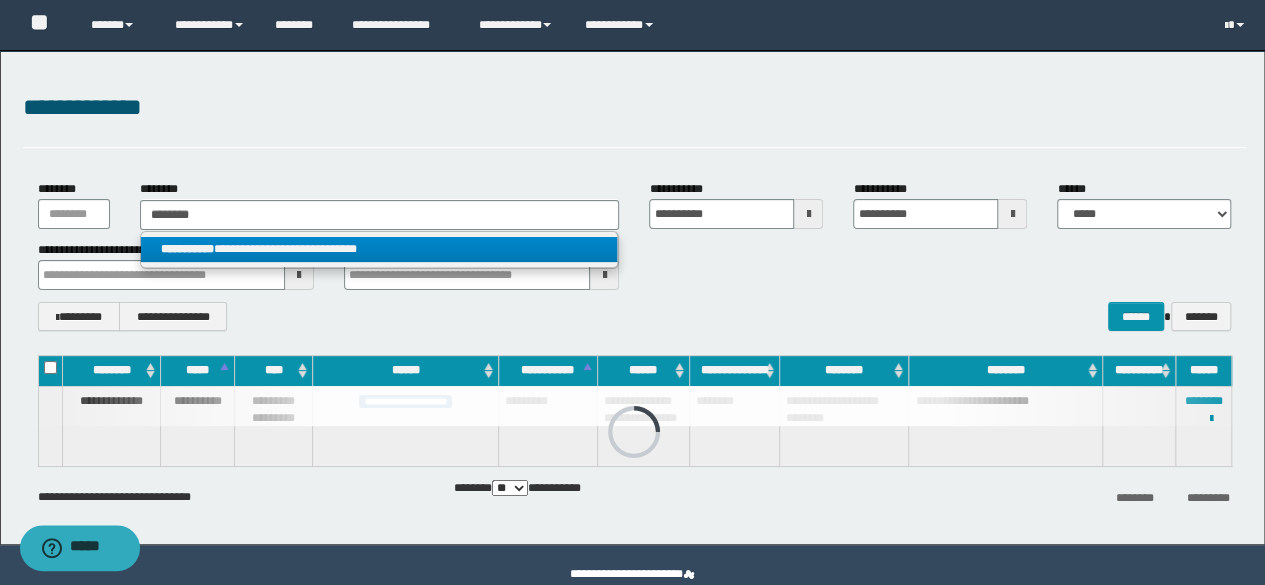 click on "**********" at bounding box center [379, 249] 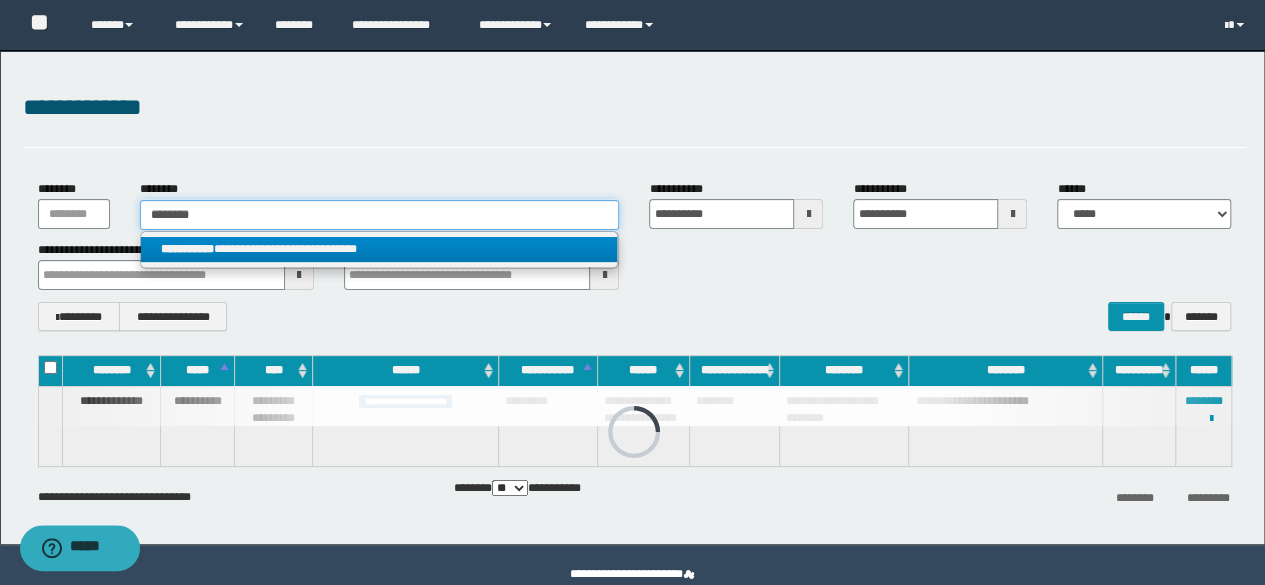 type 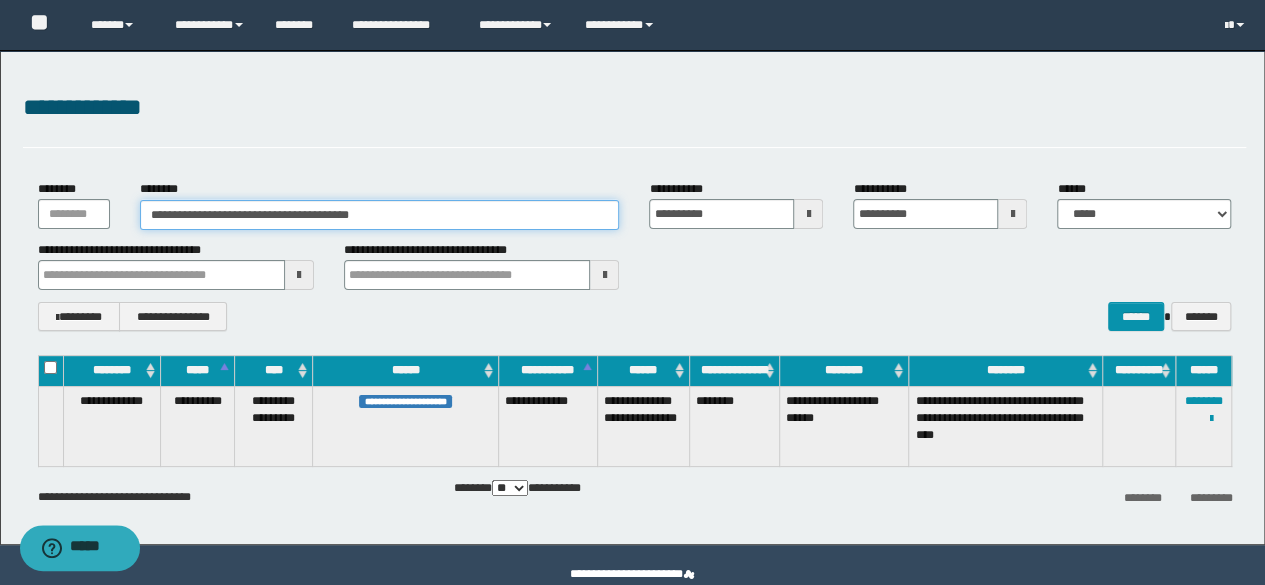drag, startPoint x: 436, startPoint y: 215, endPoint x: 1, endPoint y: 177, distance: 436.65662 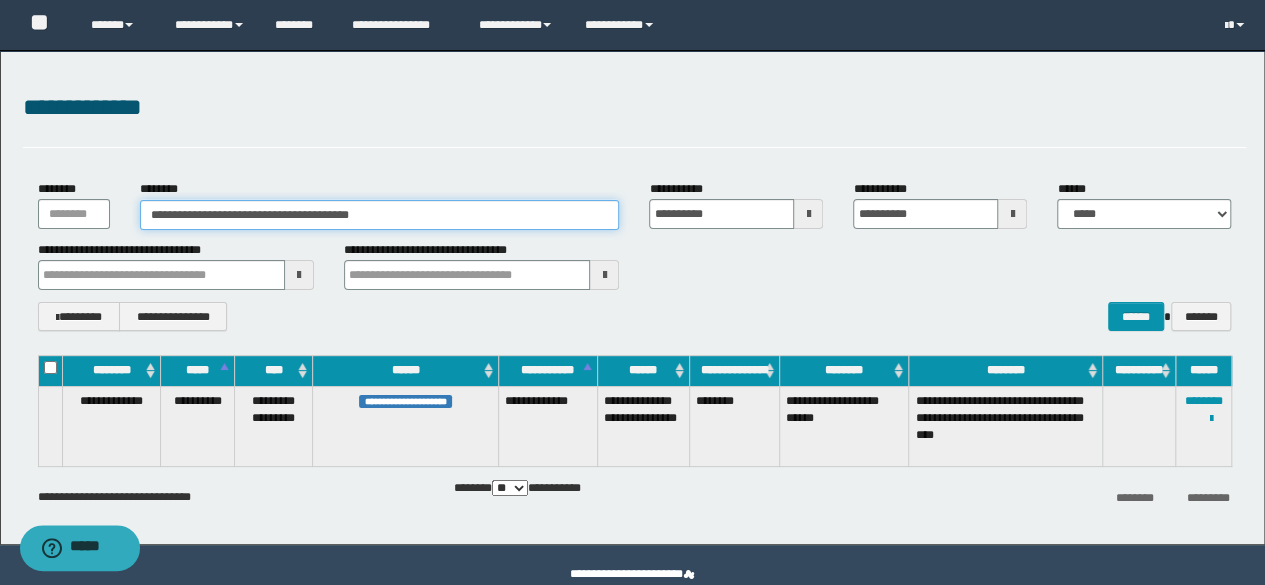 paste 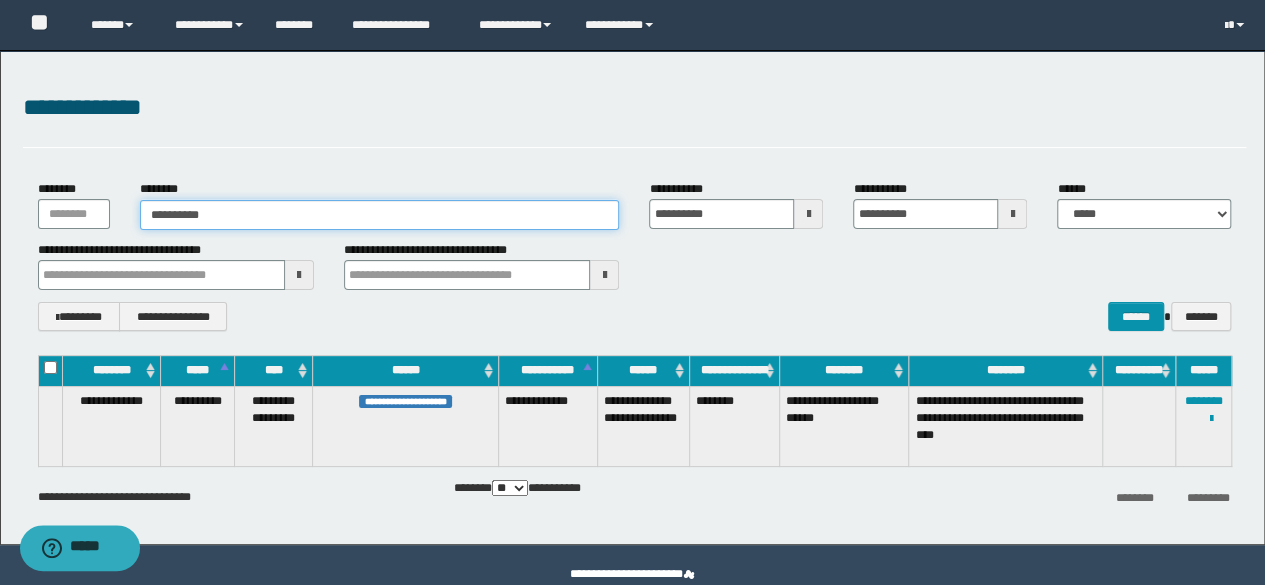 type on "**********" 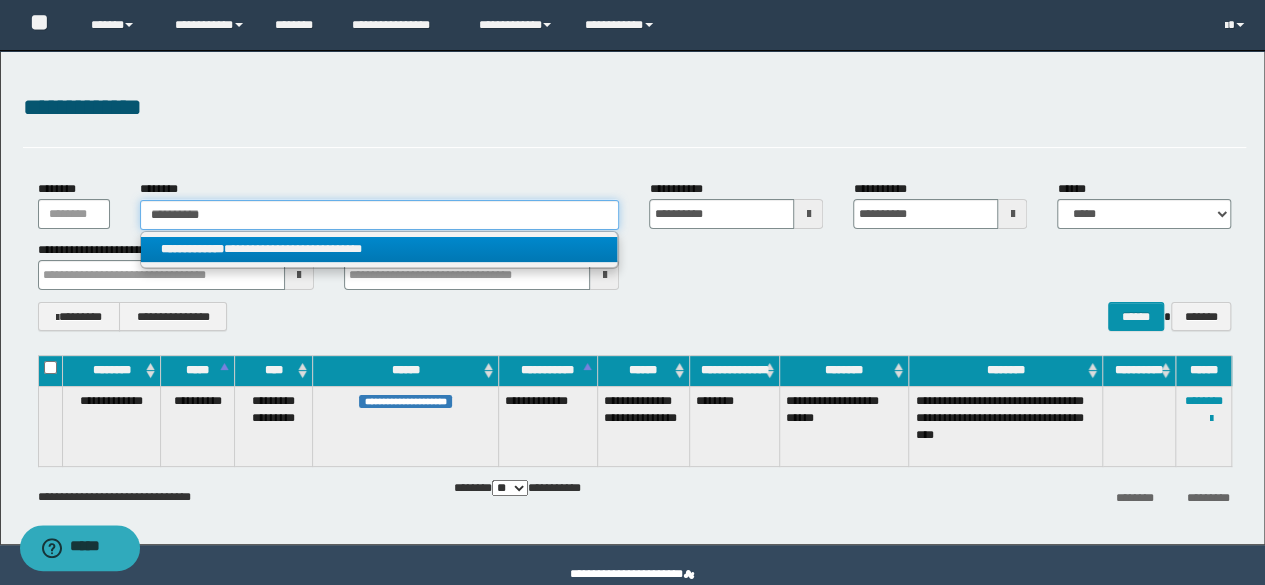 type on "**********" 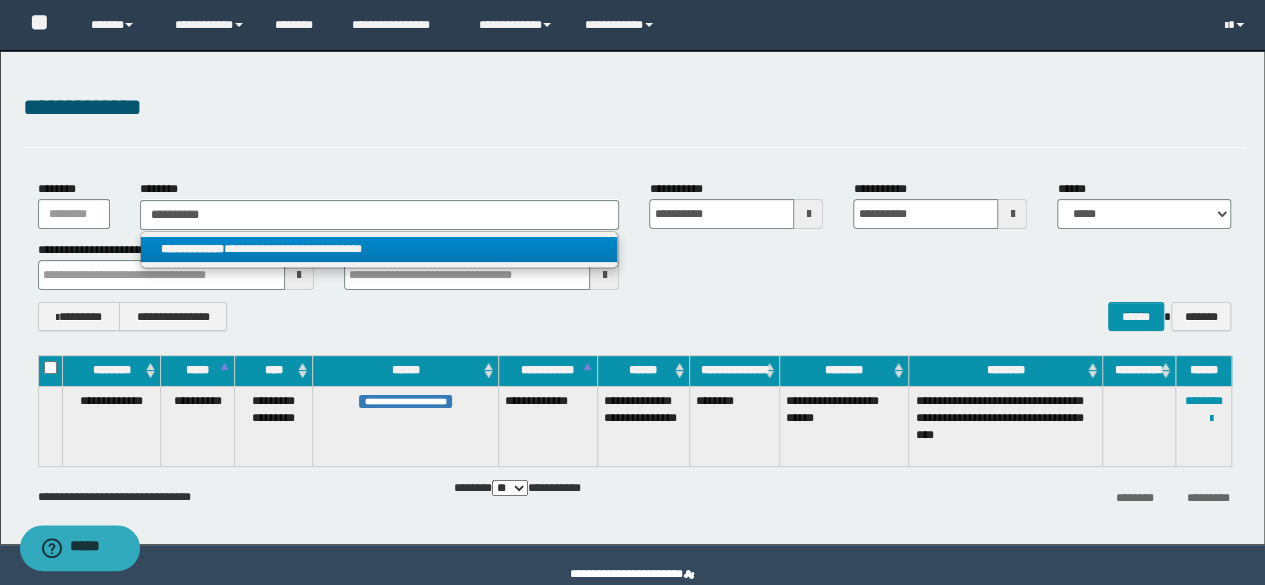 click on "**********" at bounding box center (192, 249) 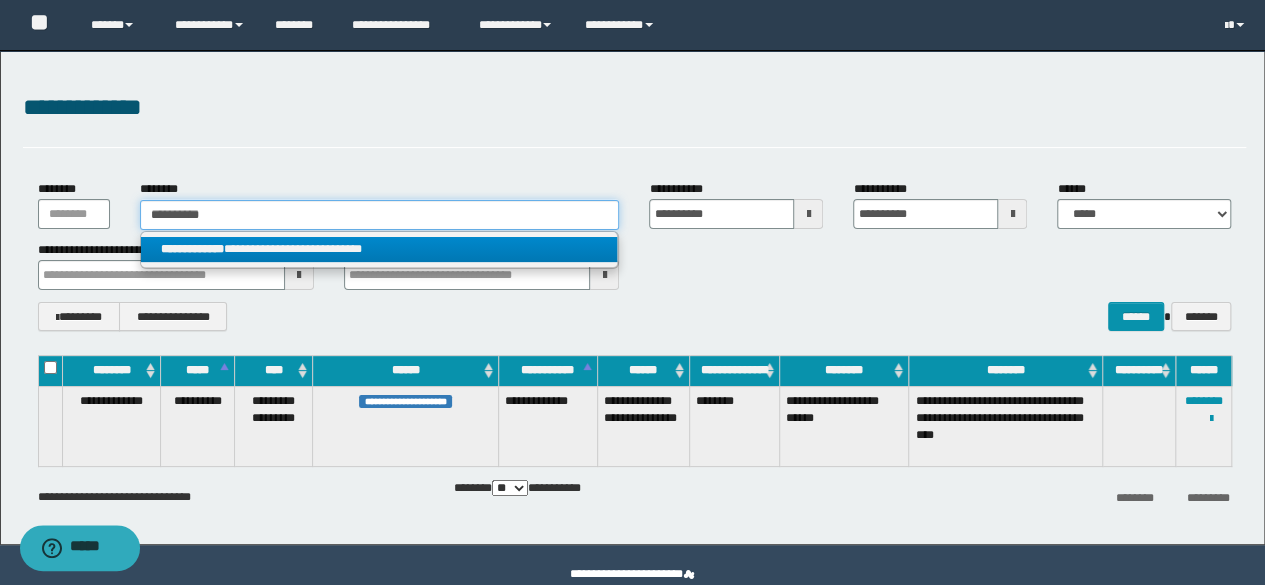 type 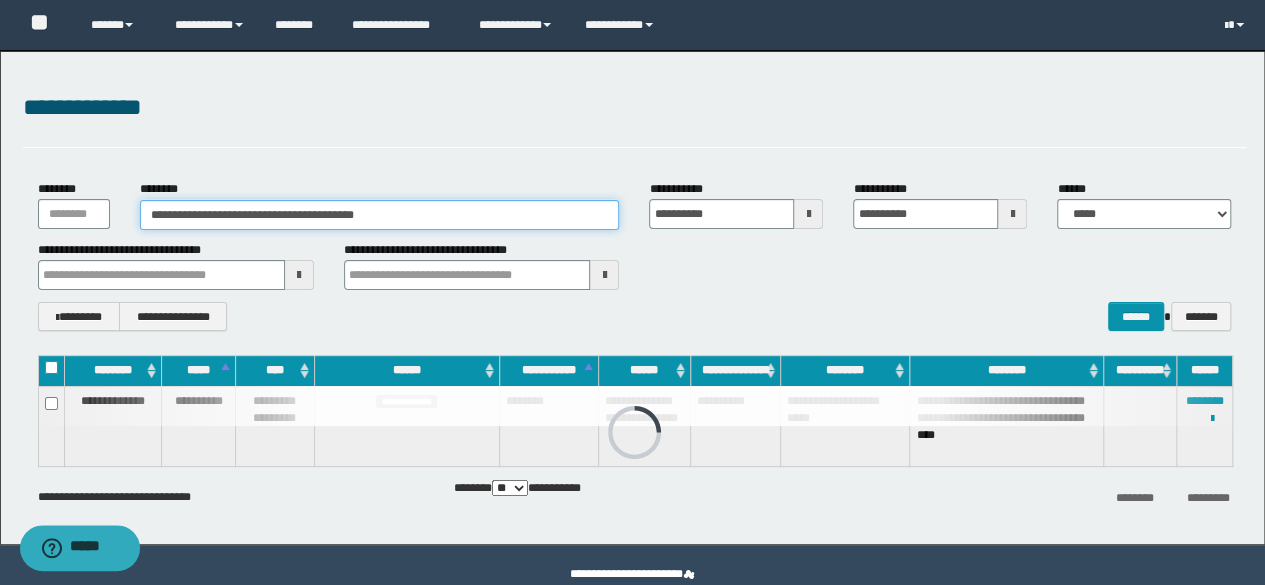 drag, startPoint x: 357, startPoint y: 210, endPoint x: 0, endPoint y: 194, distance: 357.35837 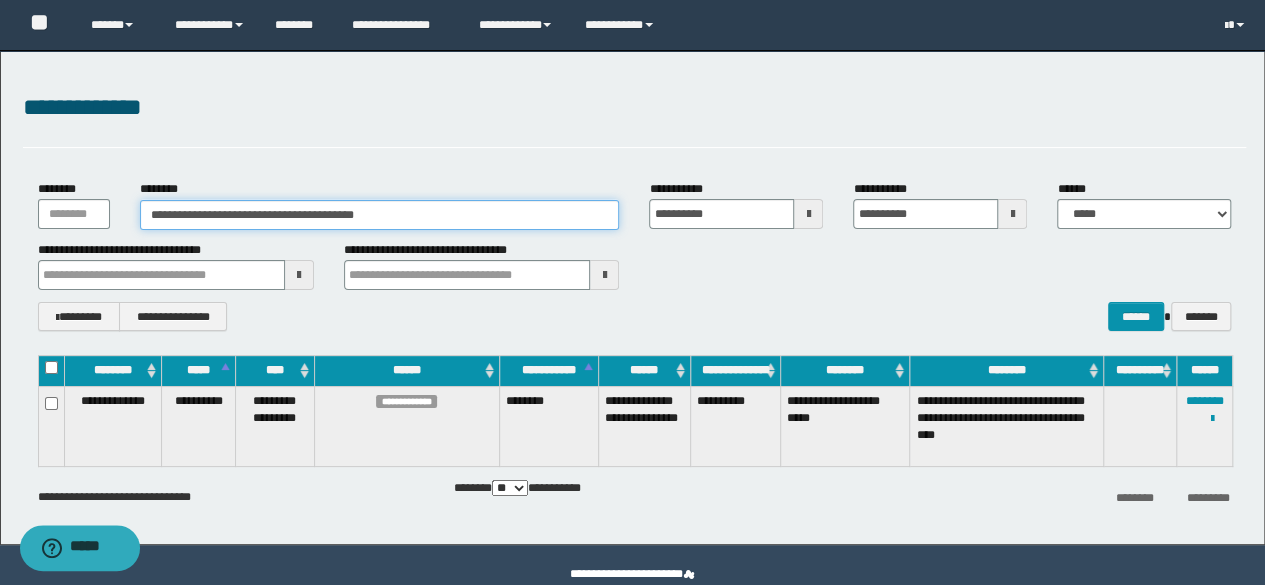 paste 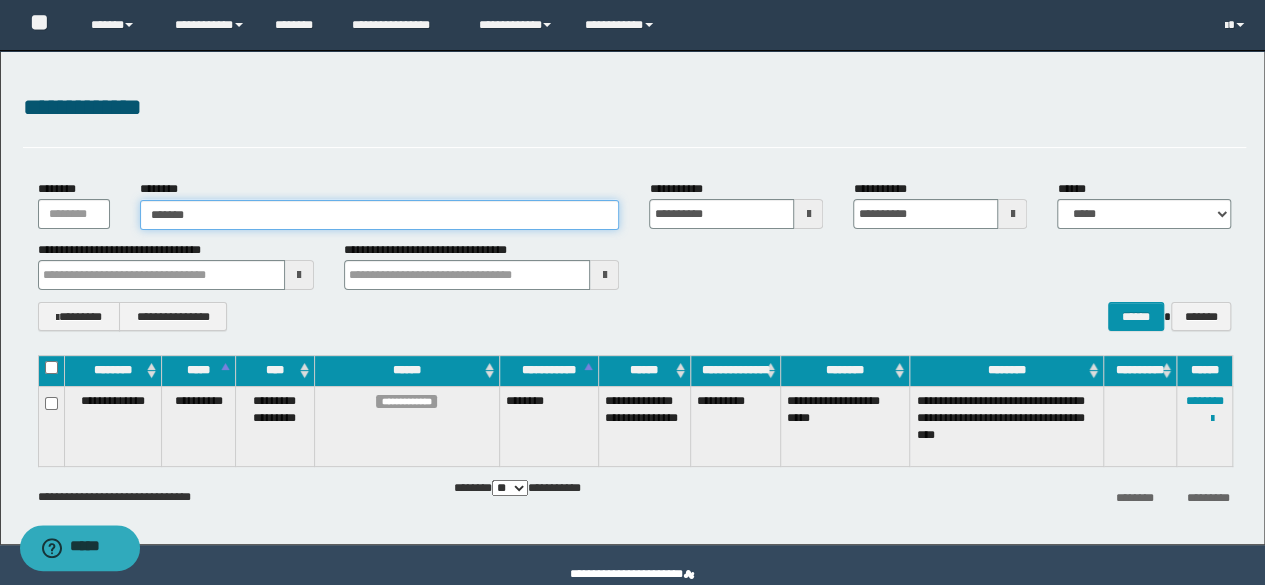 type on "*******" 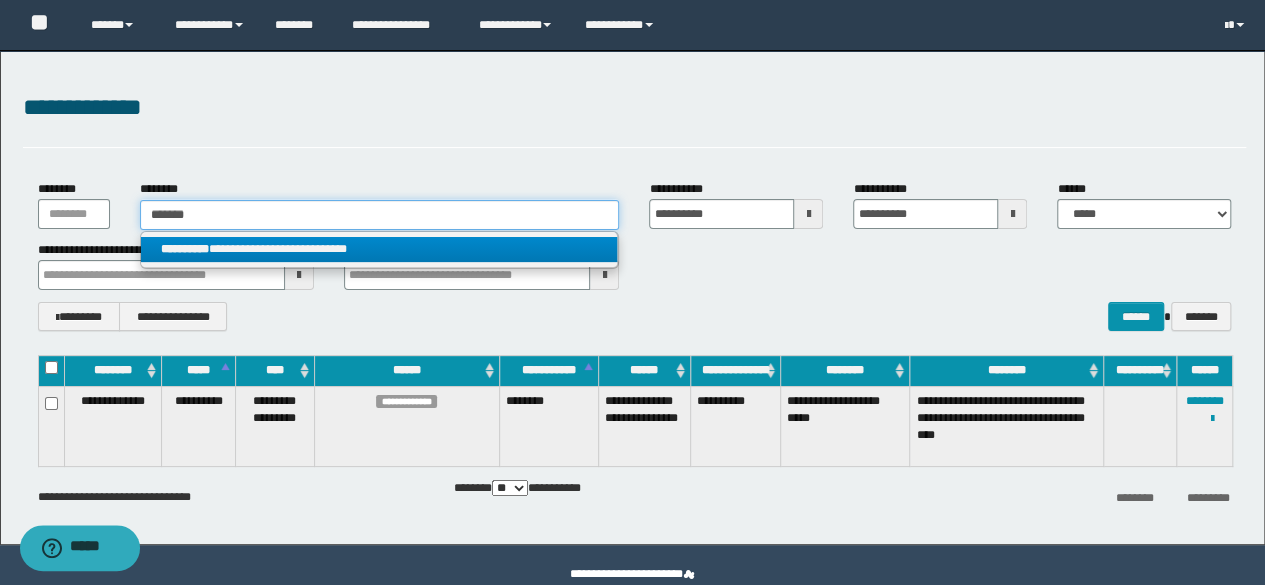 type on "*******" 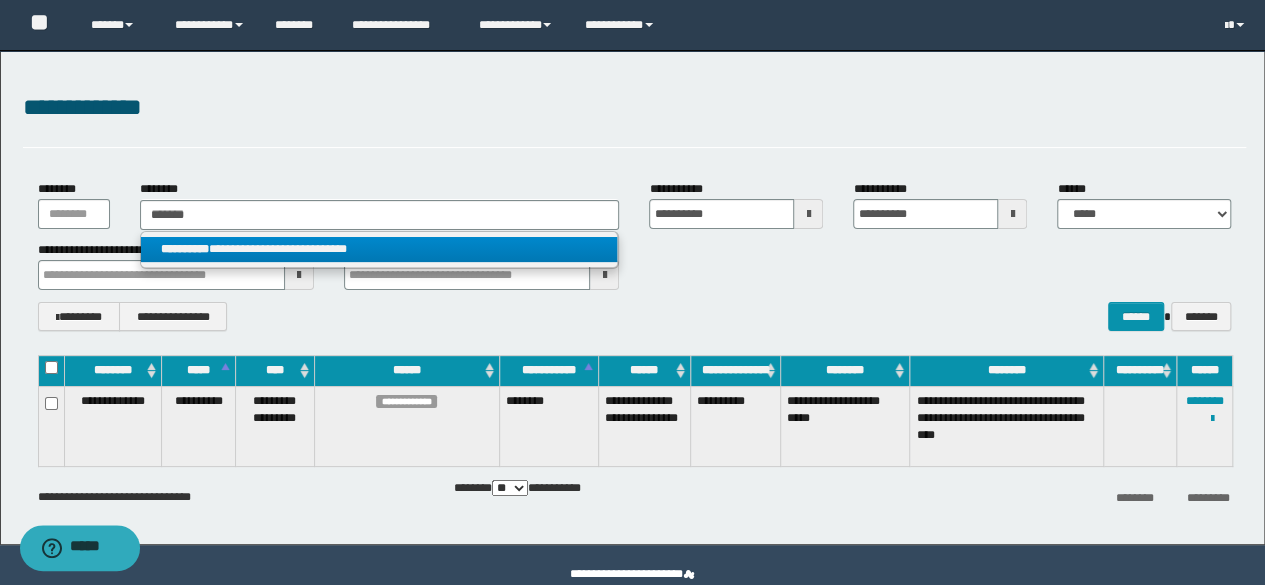click on "**********" at bounding box center [379, 249] 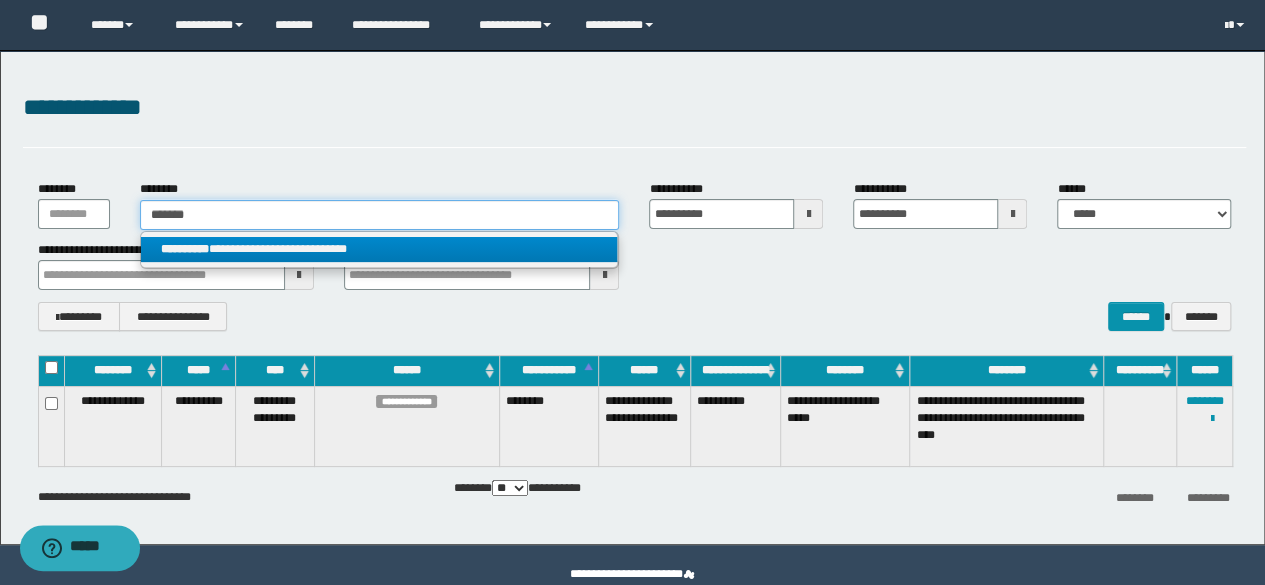 type 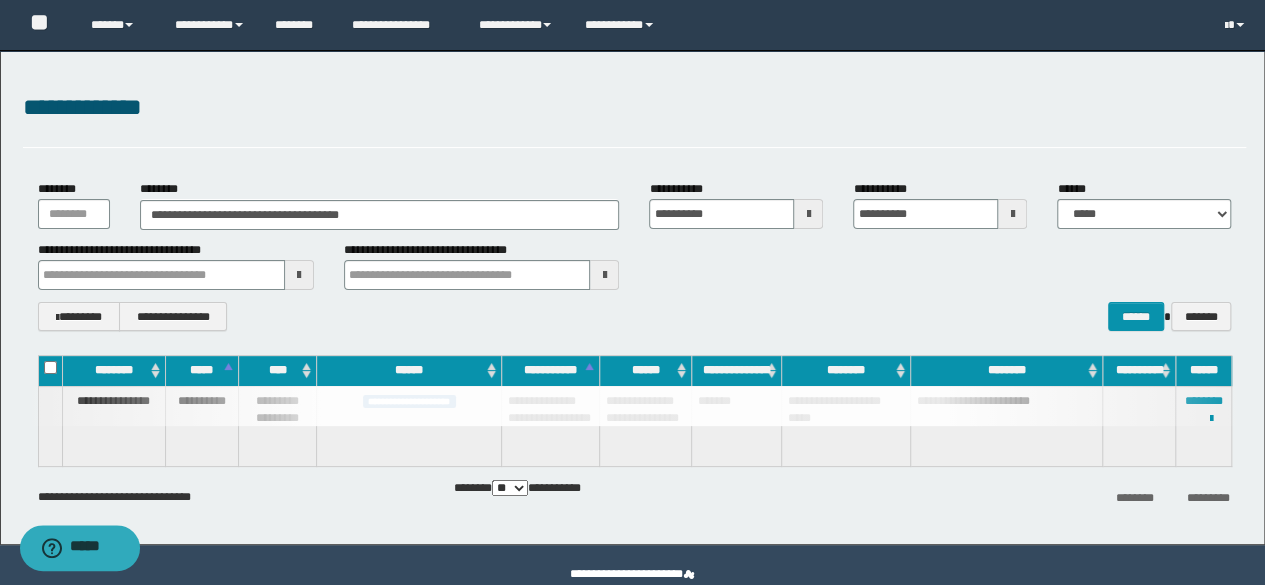 click on "**********" at bounding box center [632, 297] 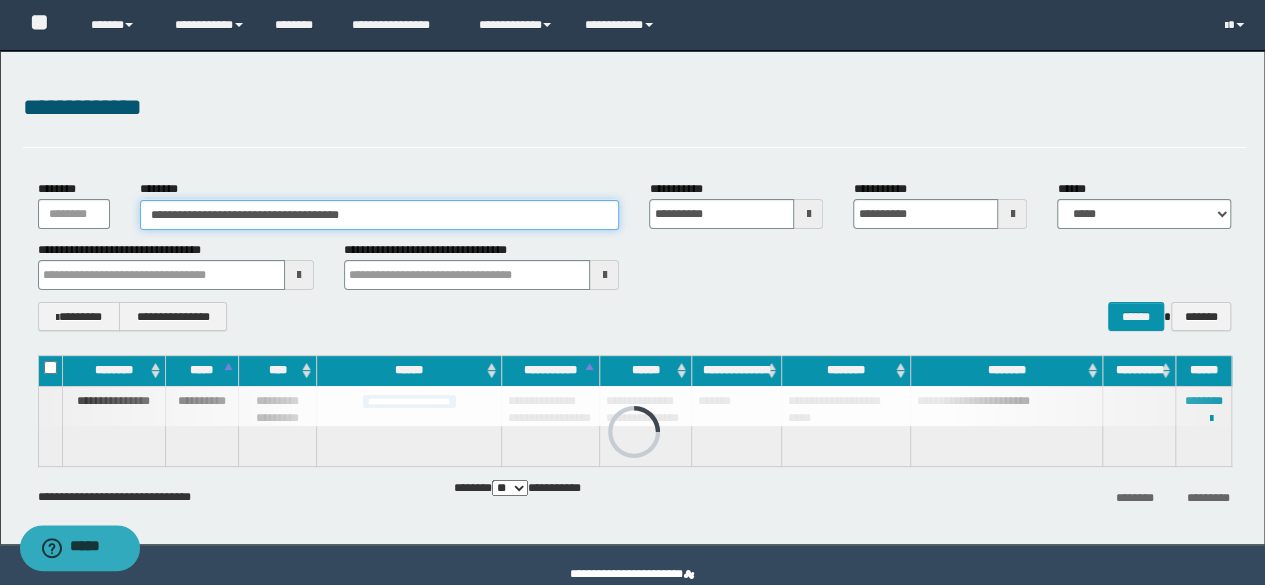 drag, startPoint x: 587, startPoint y: 209, endPoint x: 160, endPoint y: 223, distance: 427.22946 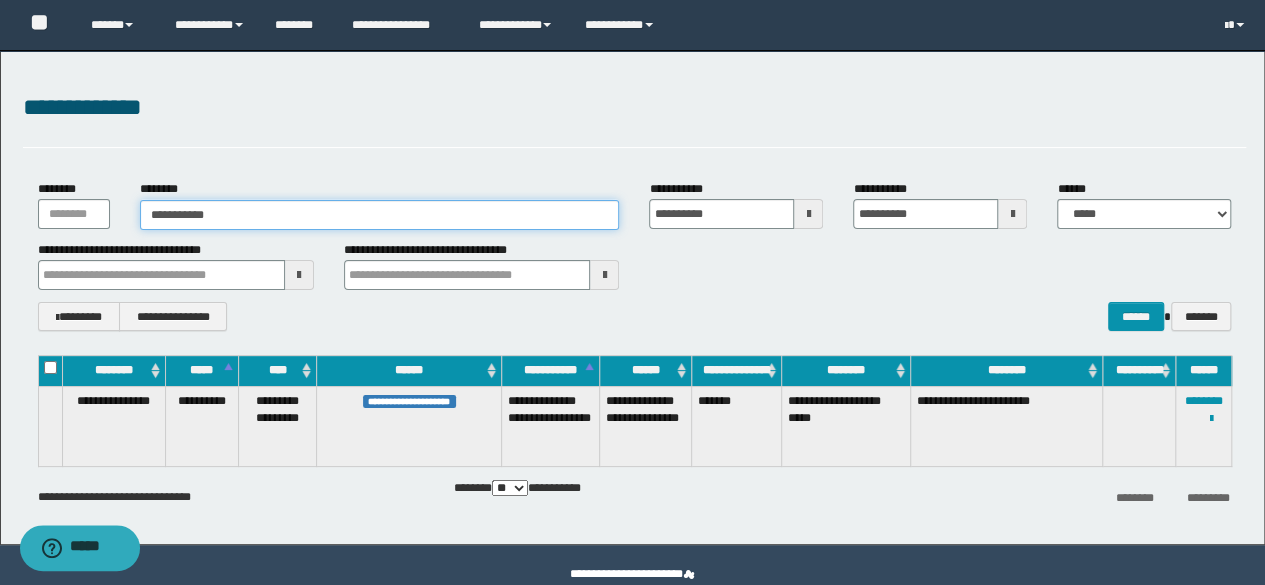 drag, startPoint x: 407, startPoint y: 205, endPoint x: 0, endPoint y: 212, distance: 407.06018 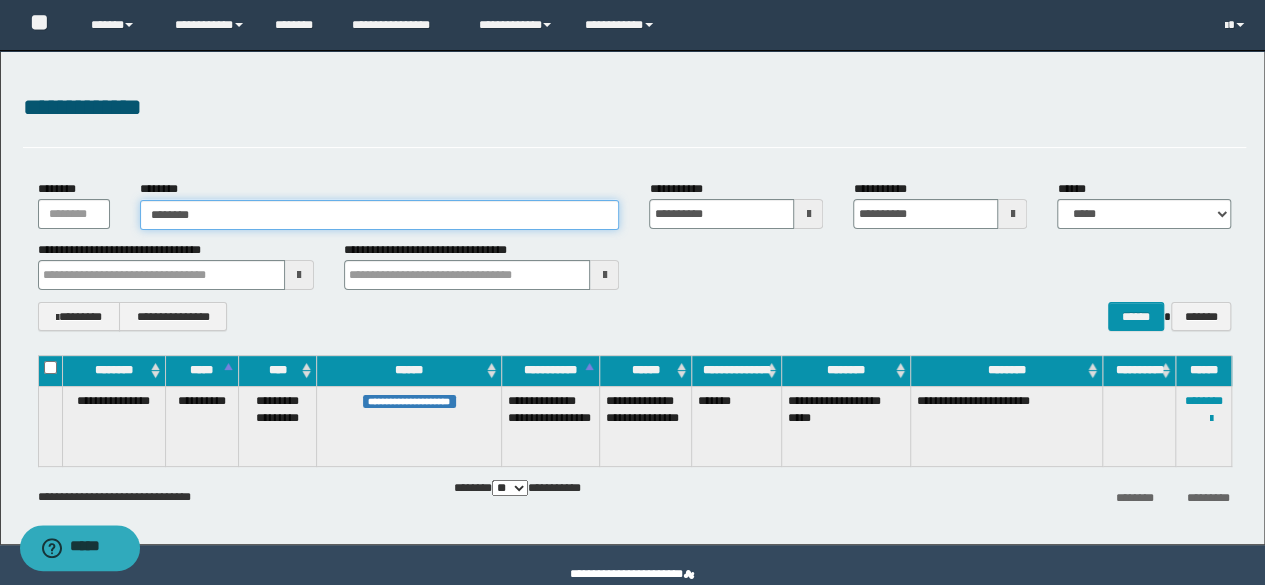 type on "********" 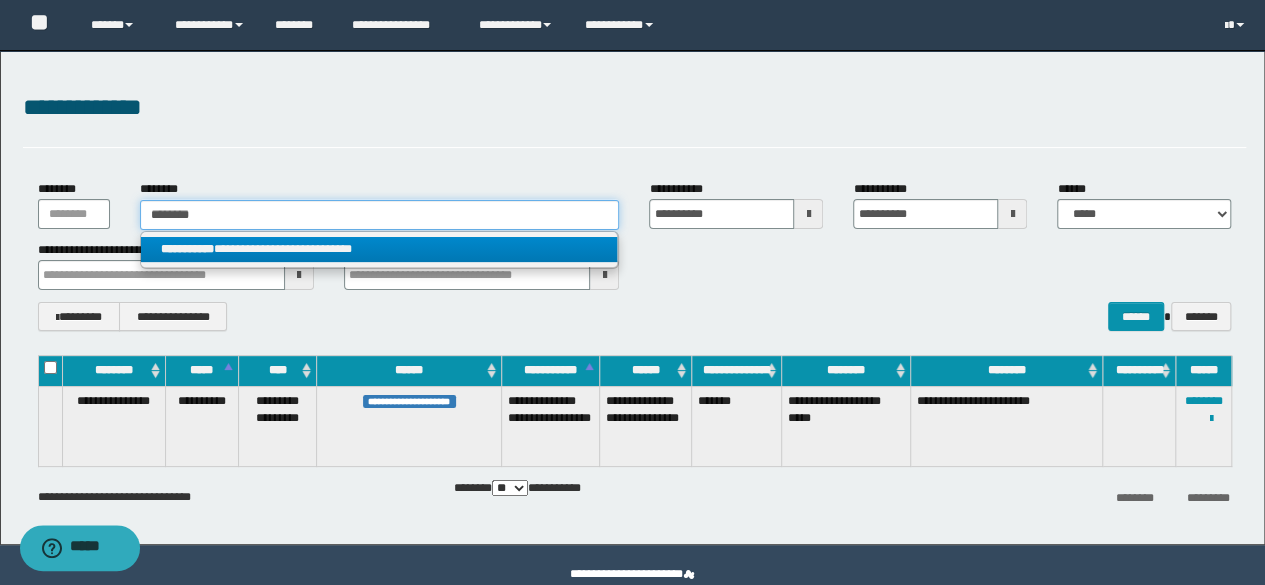 type on "********" 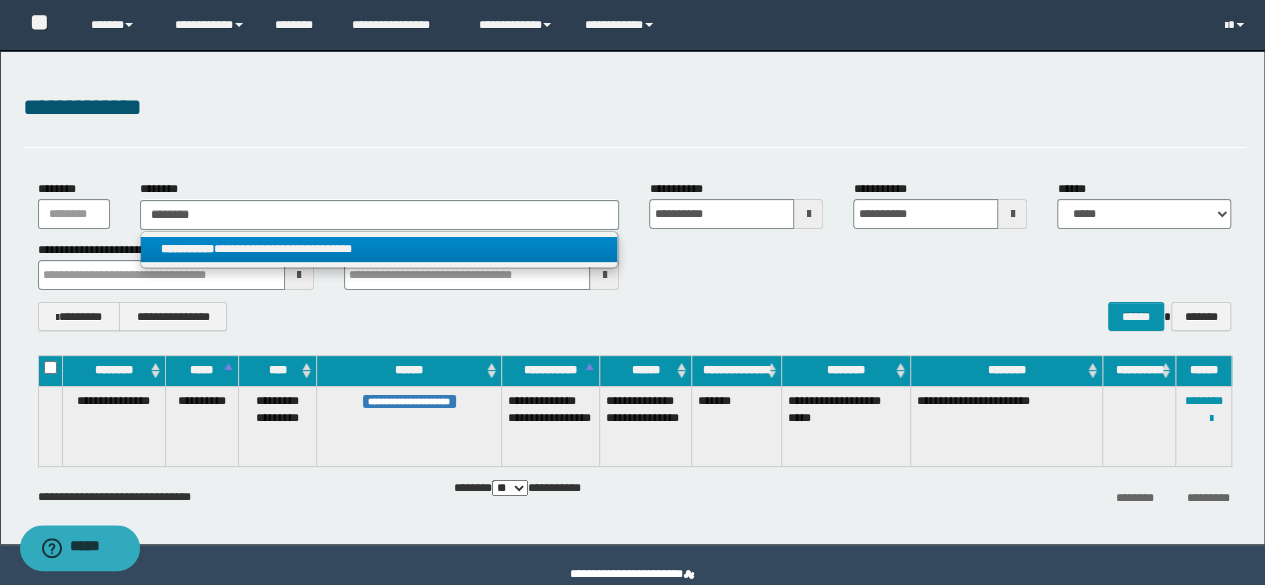 click on "**********" at bounding box center (379, 249) 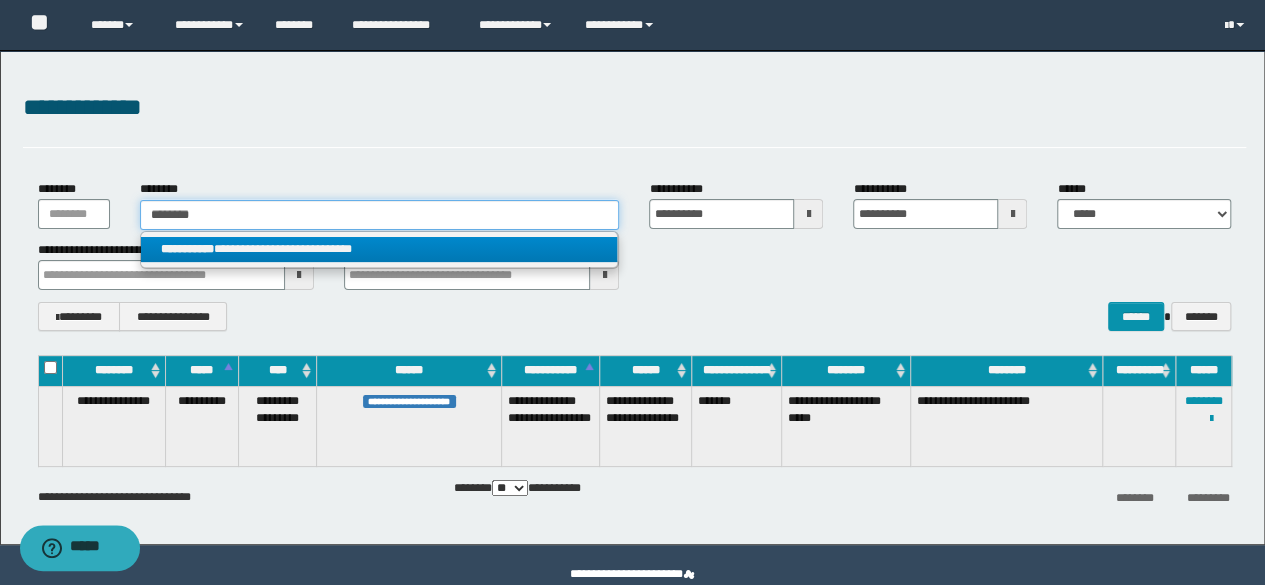 type 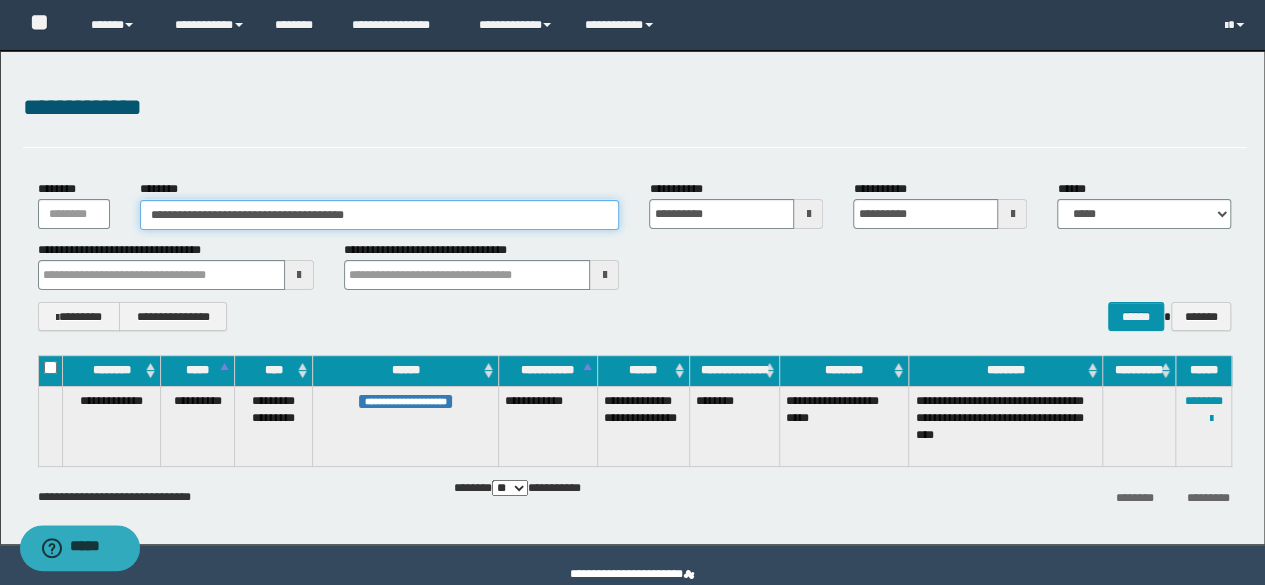 drag, startPoint x: 428, startPoint y: 214, endPoint x: 0, endPoint y: 208, distance: 428.04205 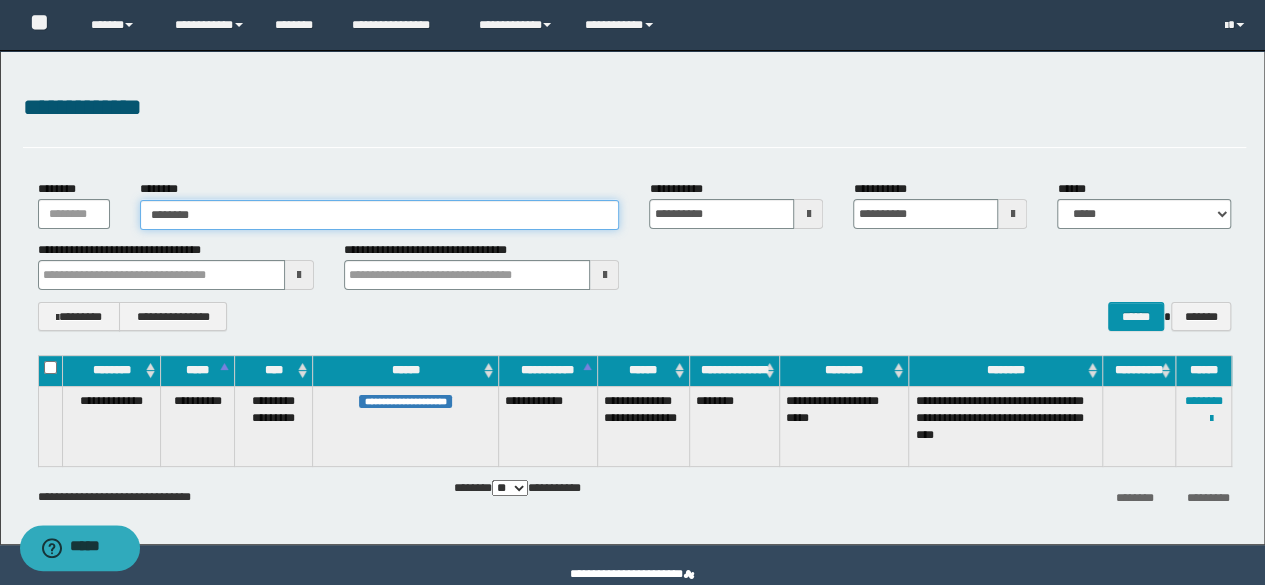 type on "********" 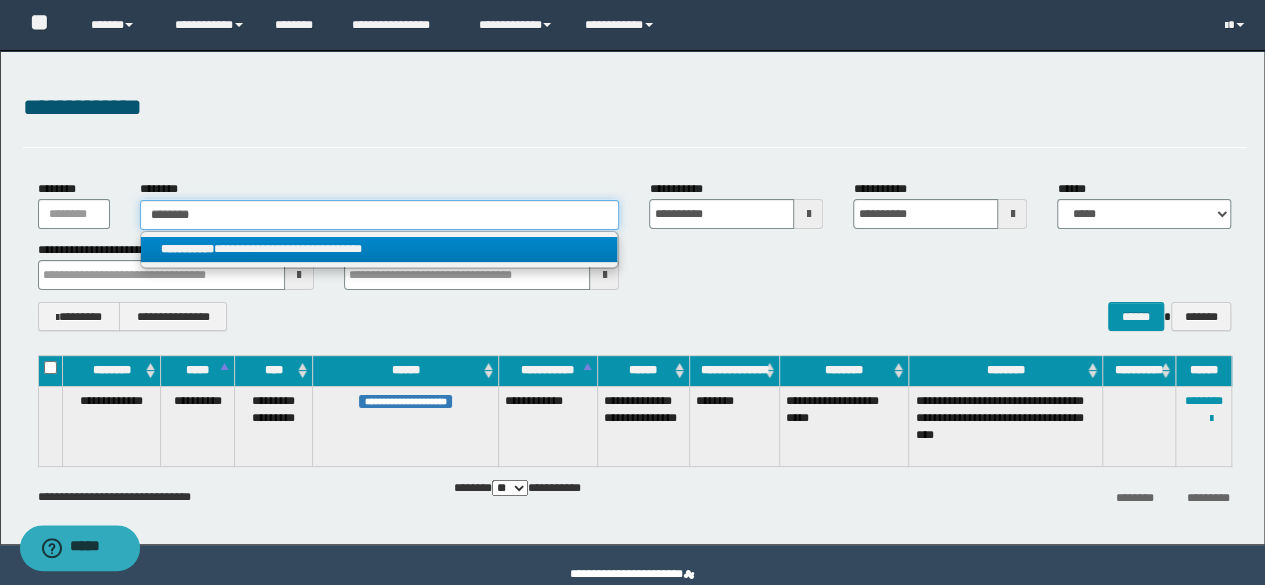 type on "********" 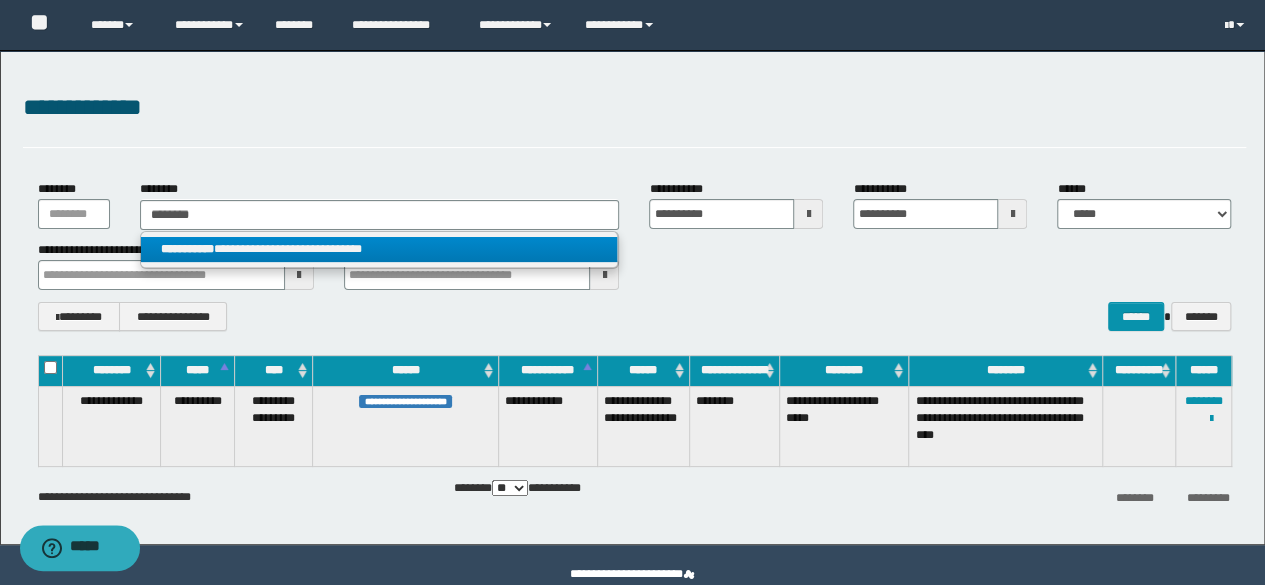 click on "**********" at bounding box center (379, 249) 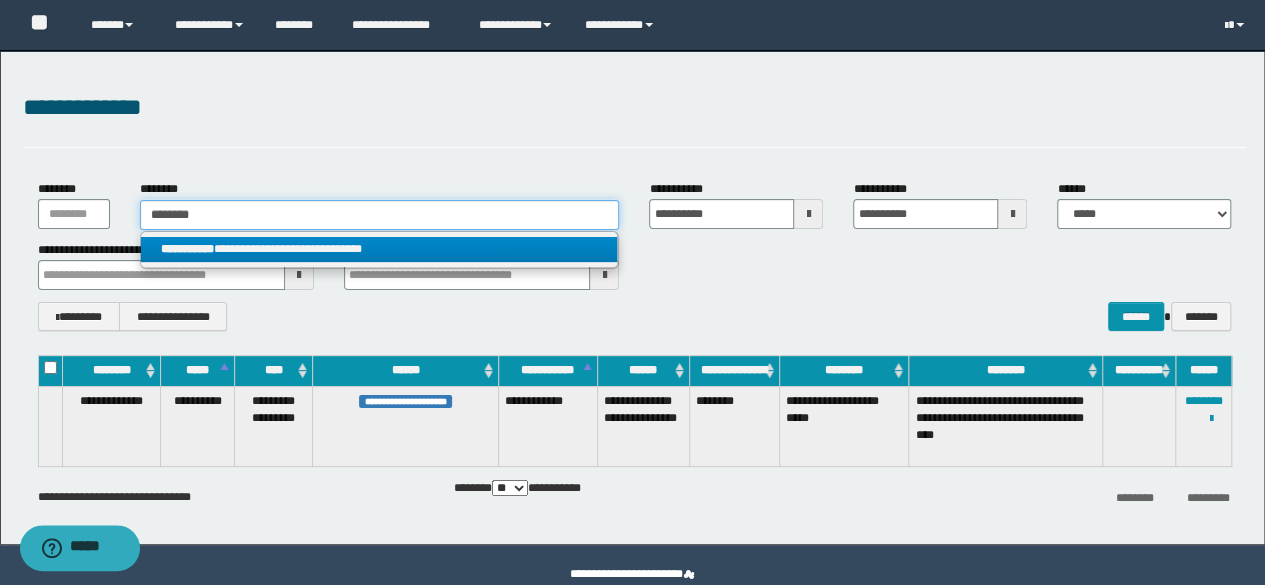 type 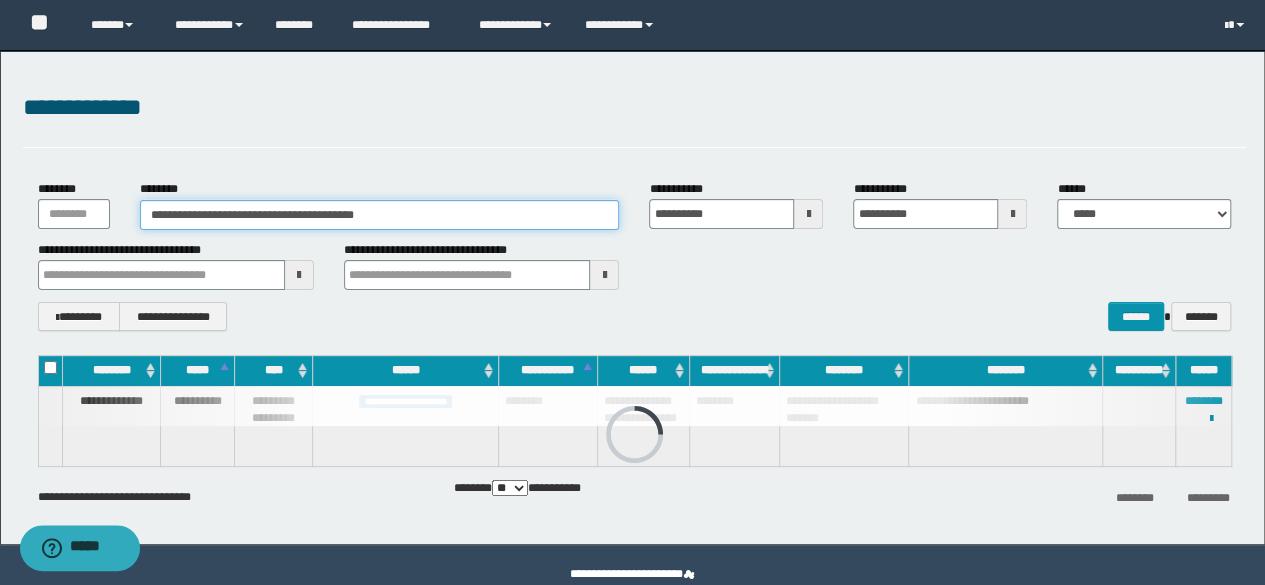drag, startPoint x: 540, startPoint y: 211, endPoint x: 0, endPoint y: 191, distance: 540.37024 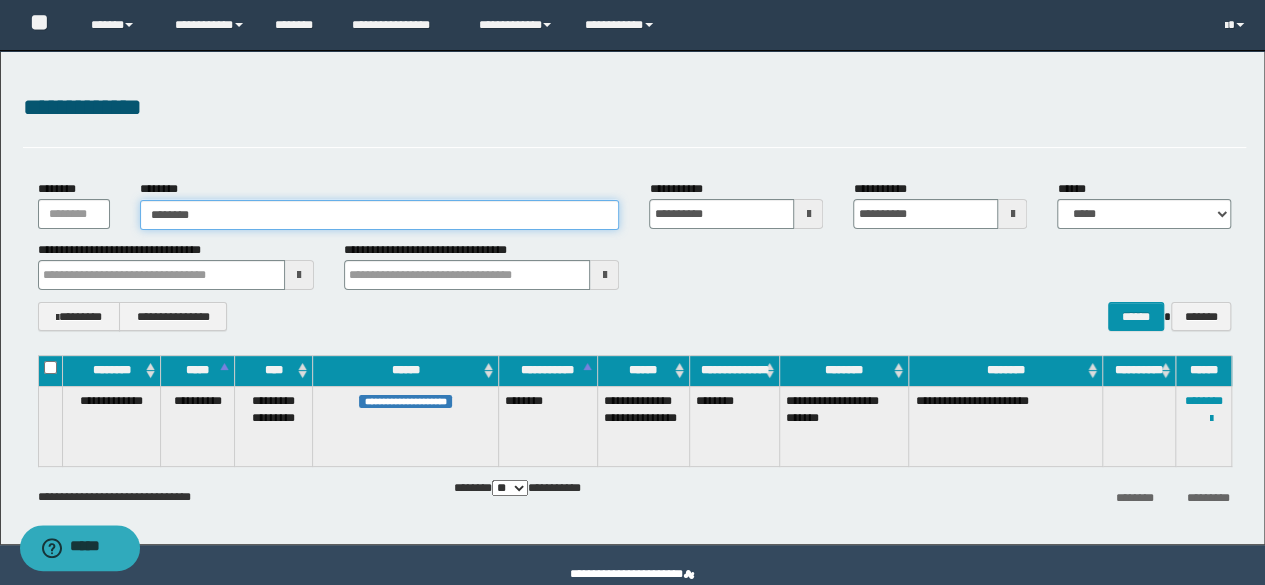 type on "********" 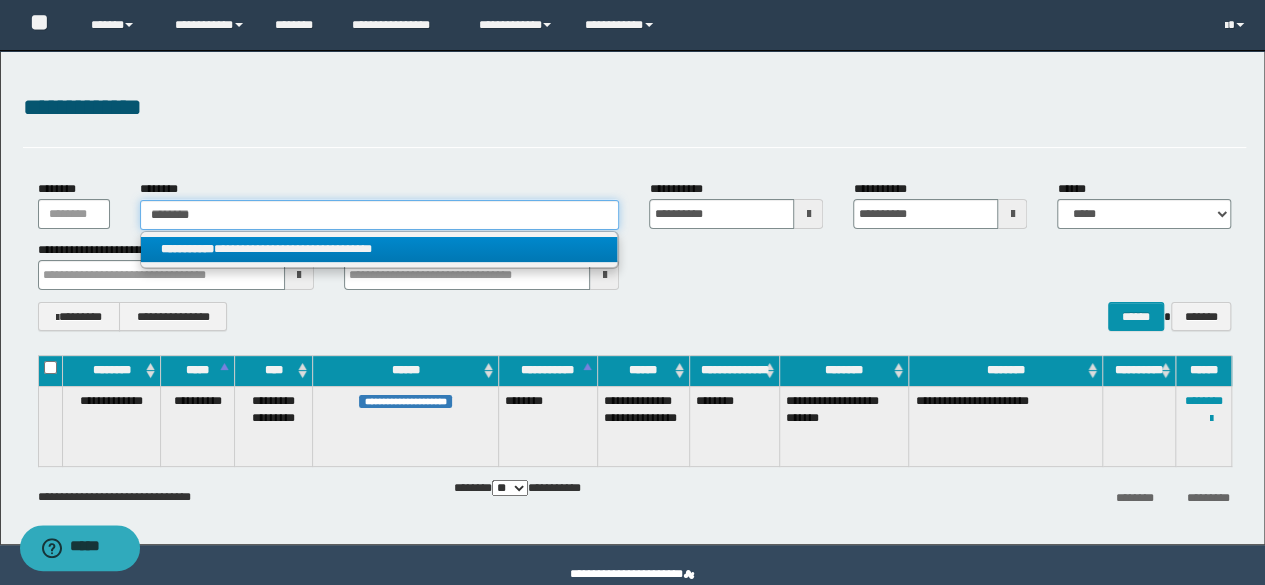 type on "********" 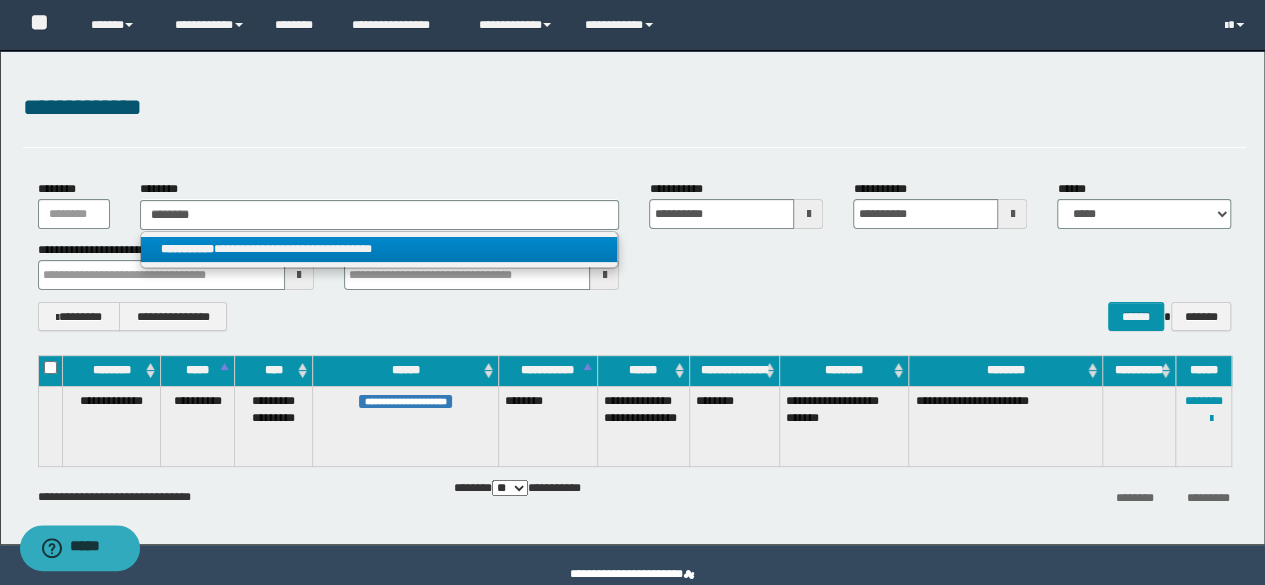 click on "**********" at bounding box center [187, 249] 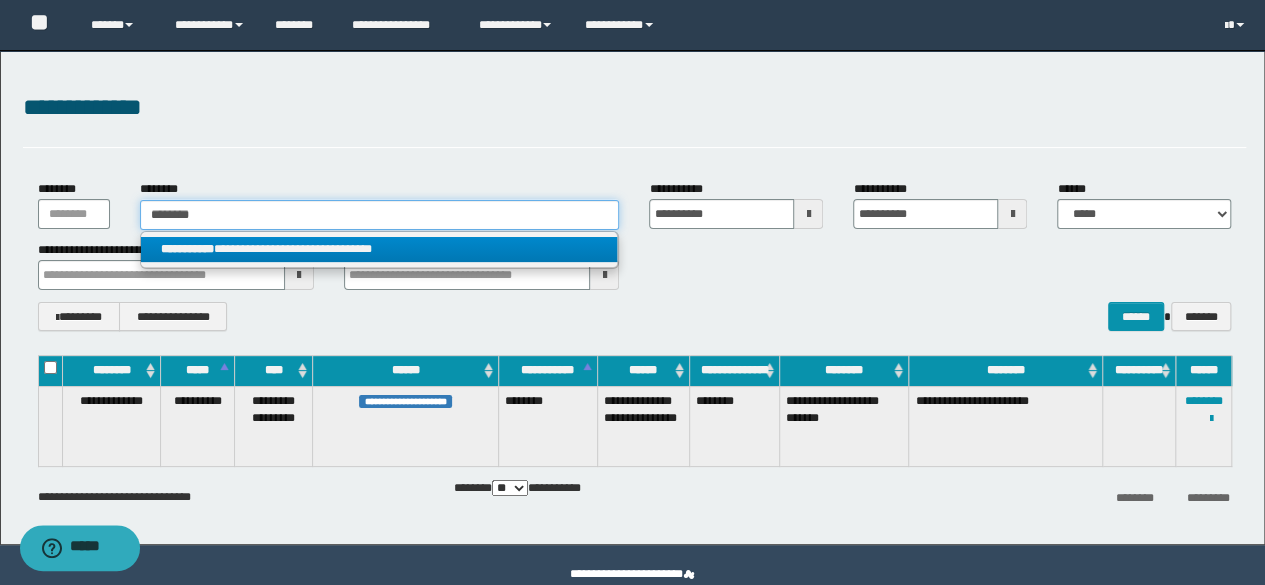 type 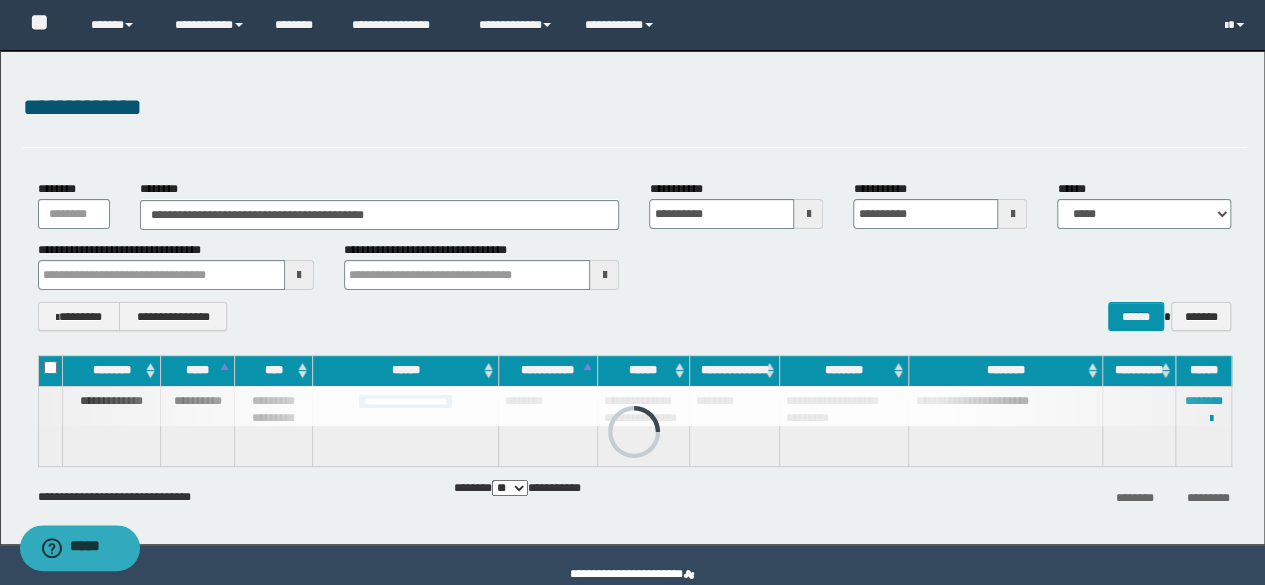 click on "**********" at bounding box center (380, 204) 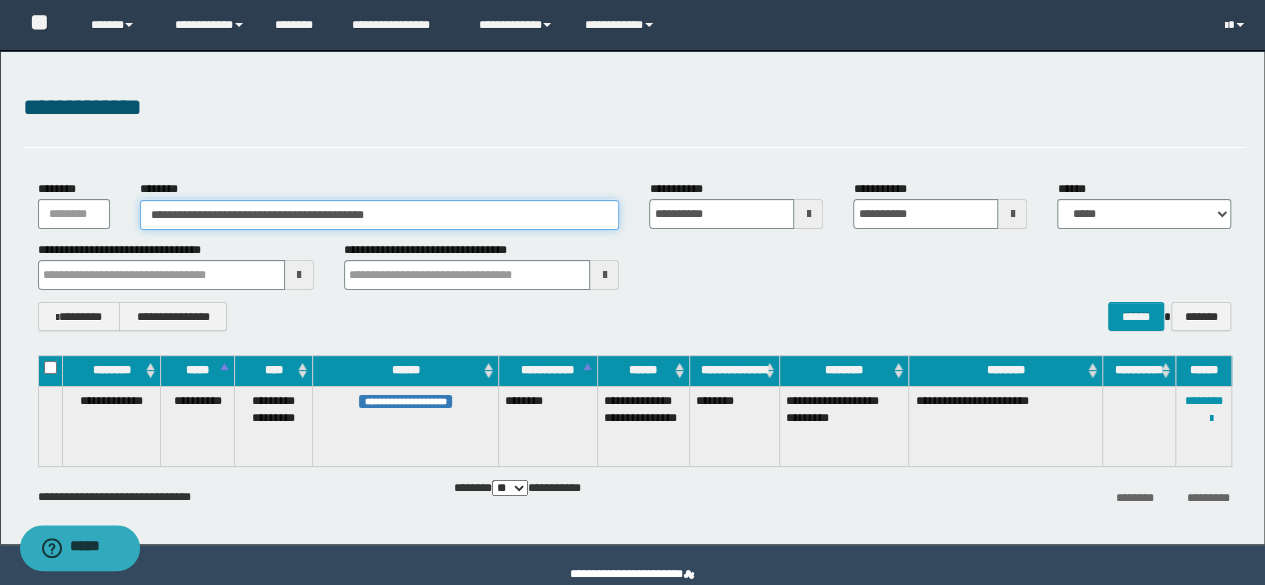 drag, startPoint x: 432, startPoint y: 199, endPoint x: 0, endPoint y: 179, distance: 432.4627 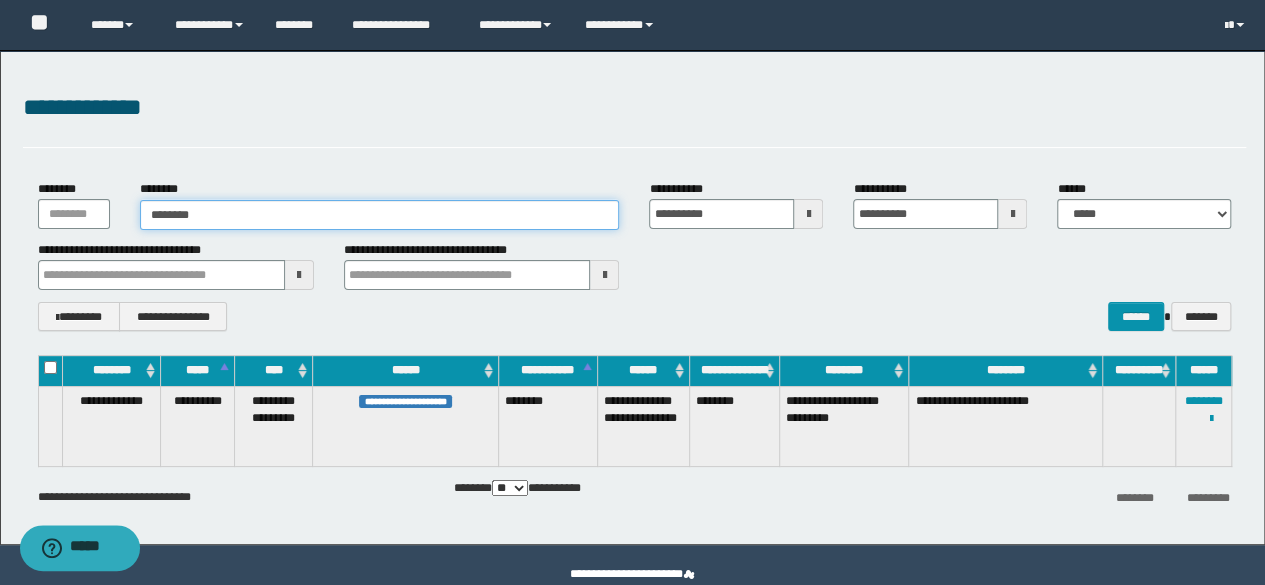 type on "********" 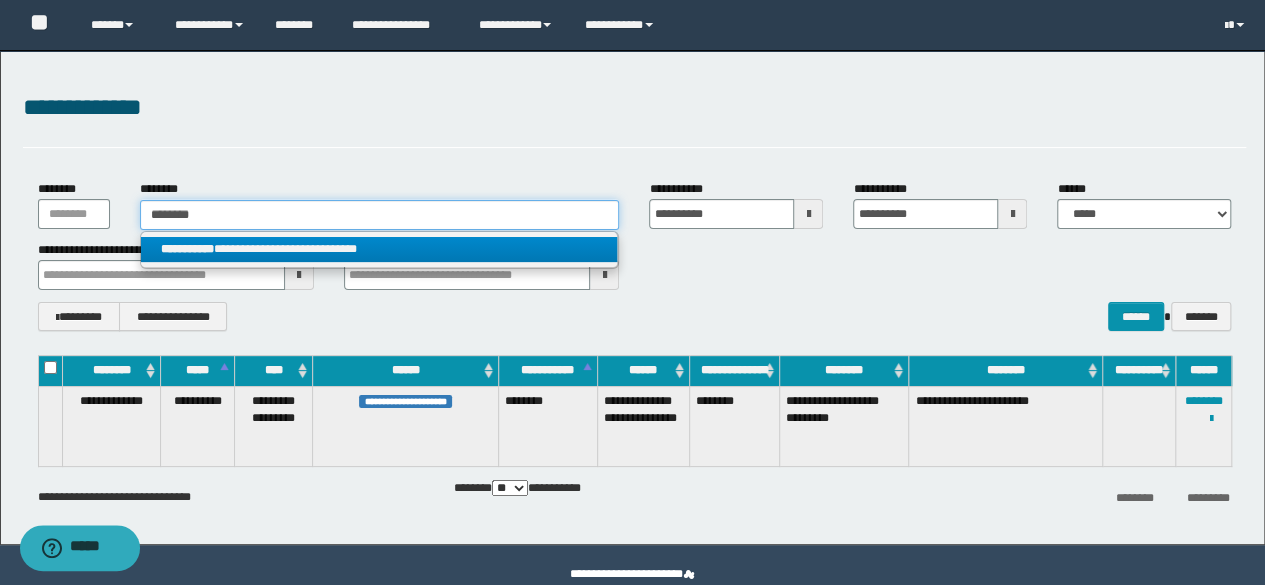 type on "********" 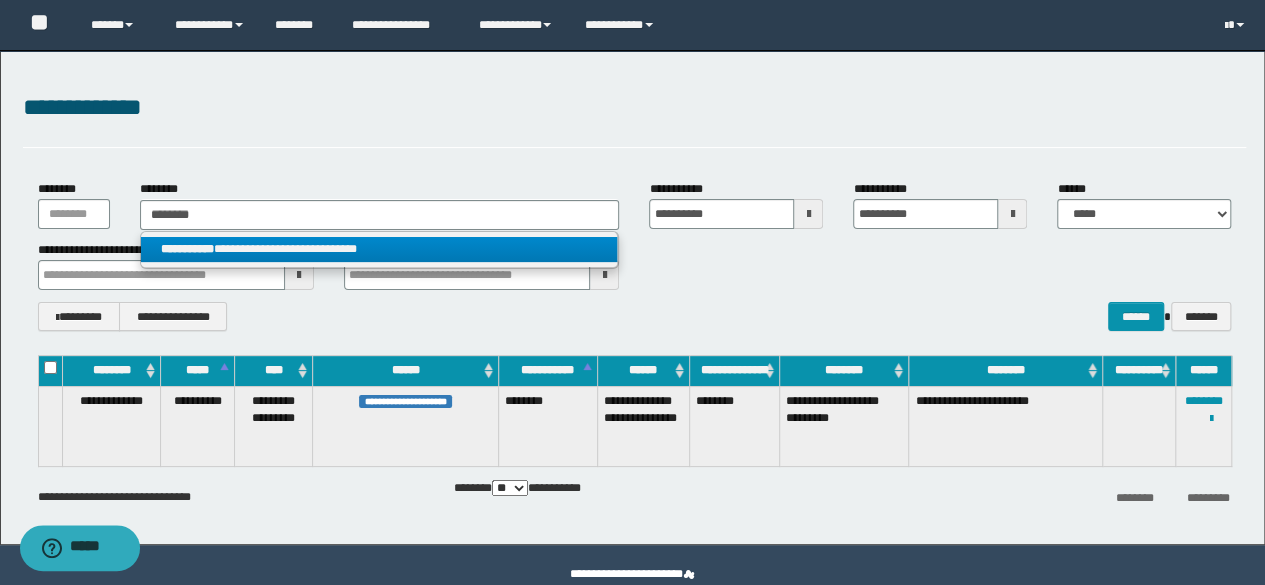 click on "**********" at bounding box center [379, 249] 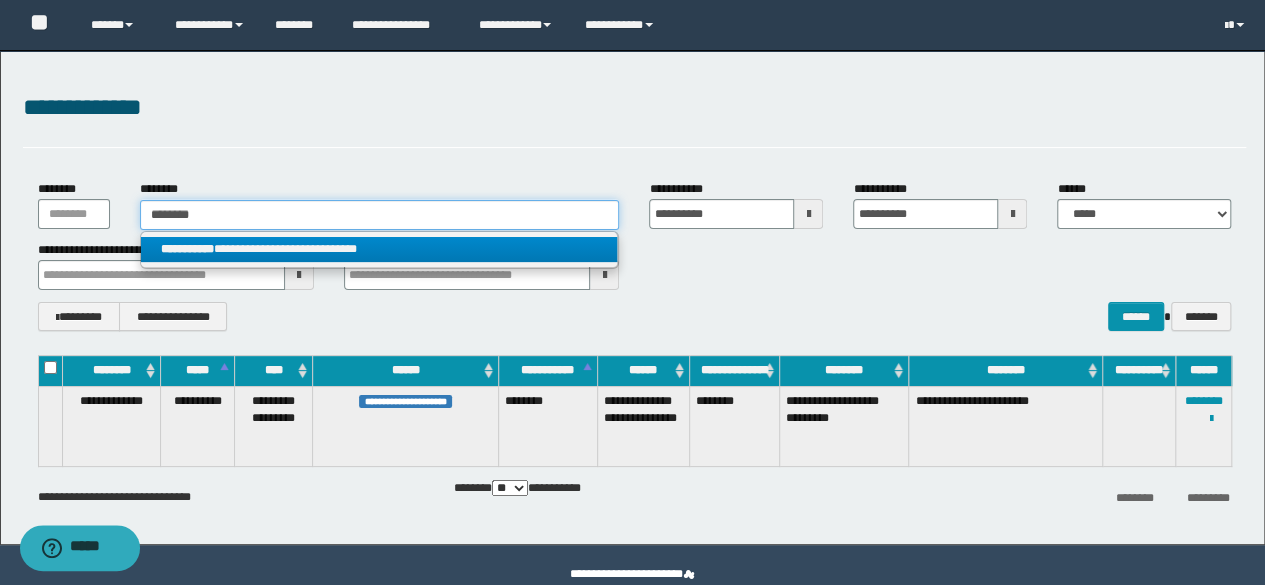 type 